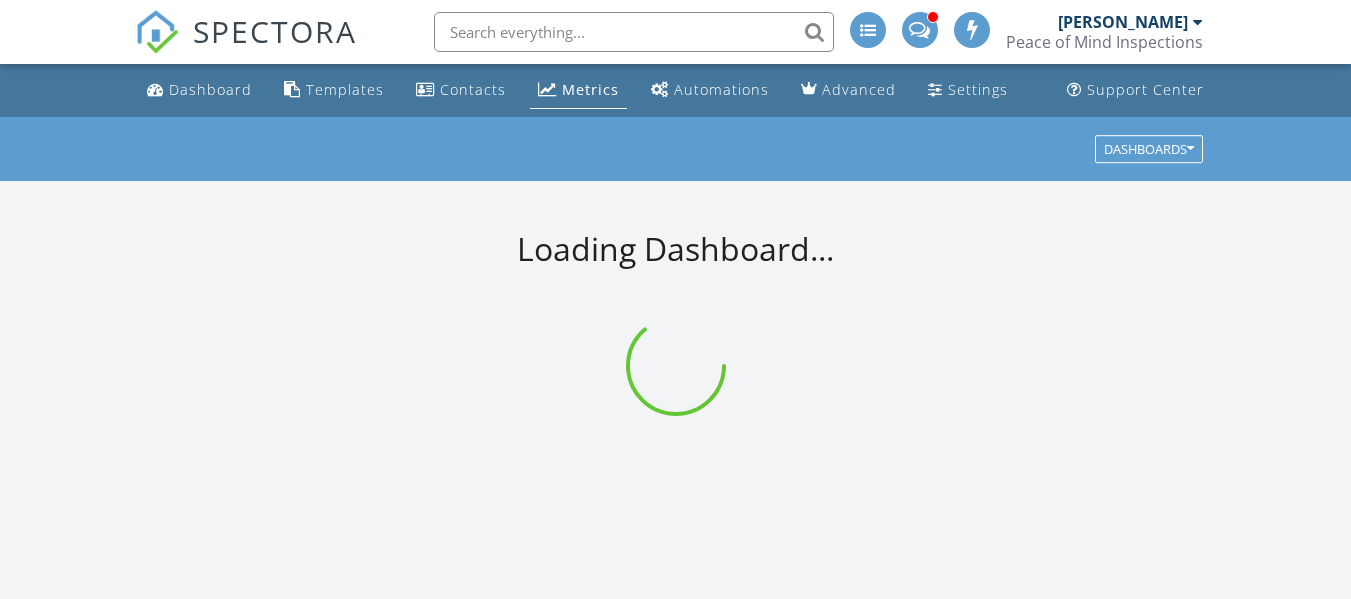 scroll, scrollTop: 0, scrollLeft: 0, axis: both 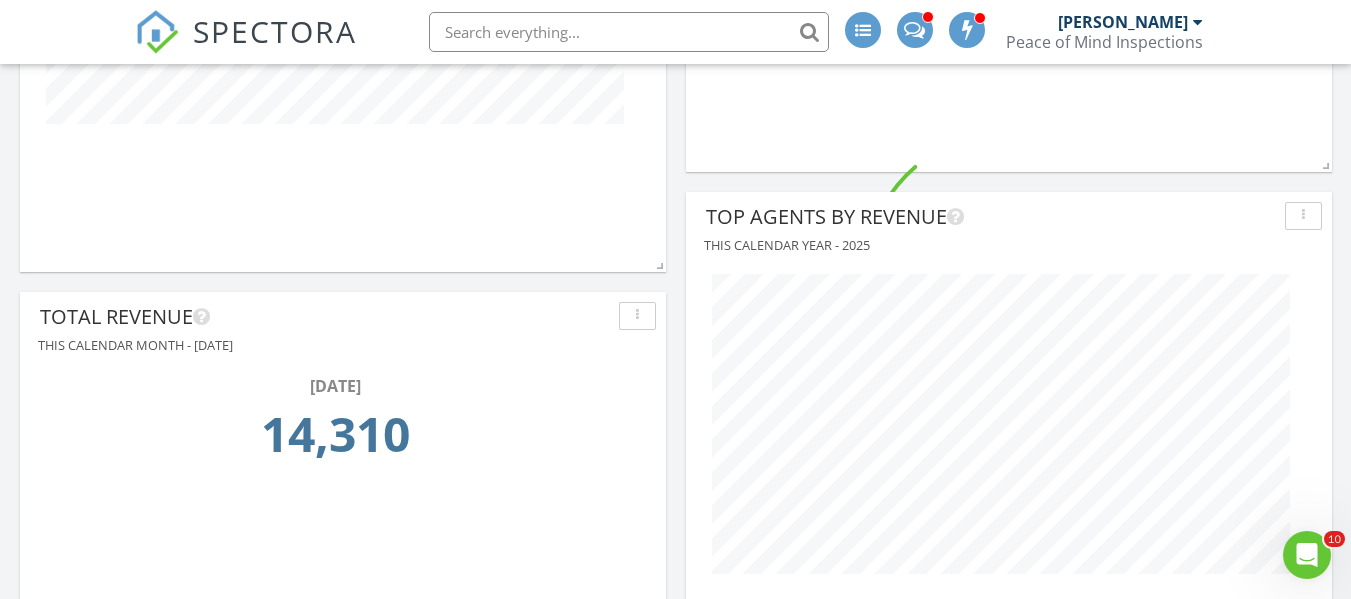 click at bounding box center (637, 316) 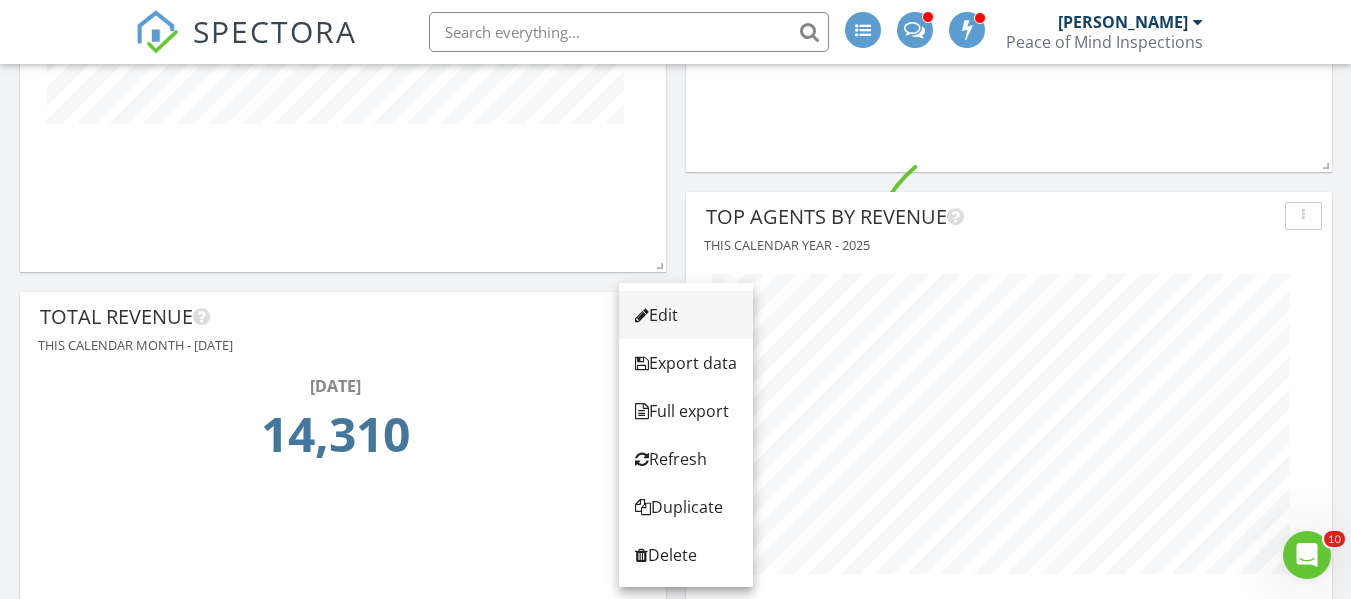 click on "Edit" at bounding box center (686, 315) 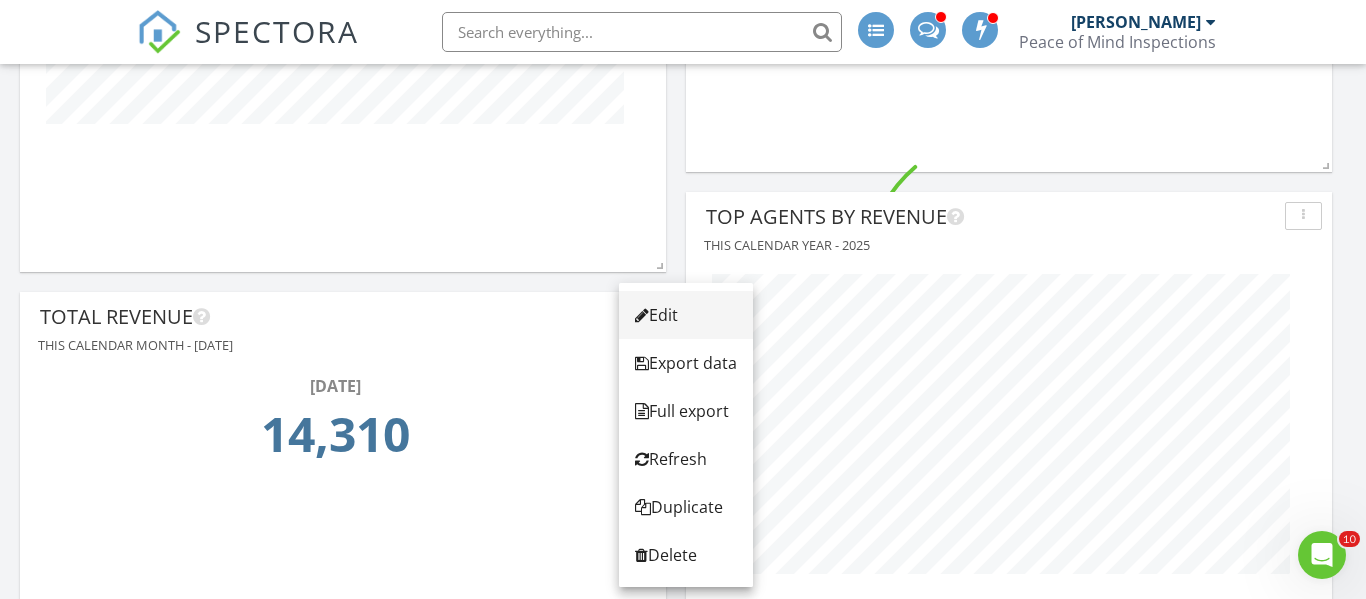 scroll, scrollTop: 10, scrollLeft: 10, axis: both 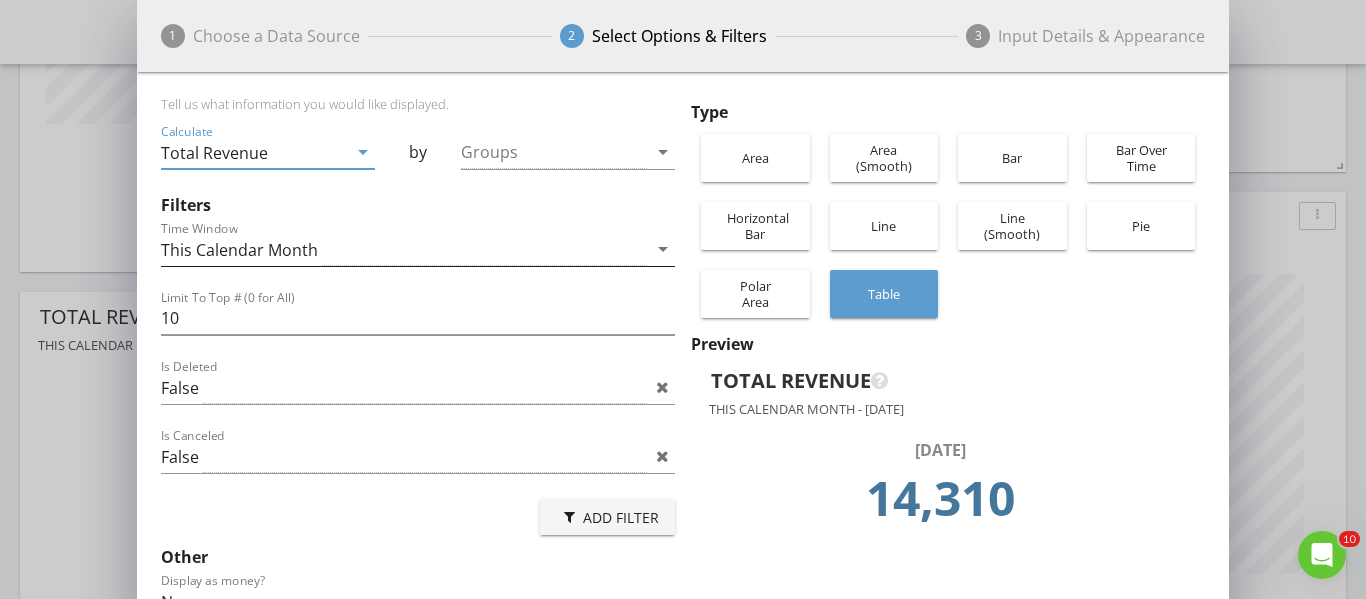 click on "arrow_drop_down" at bounding box center [663, 249] 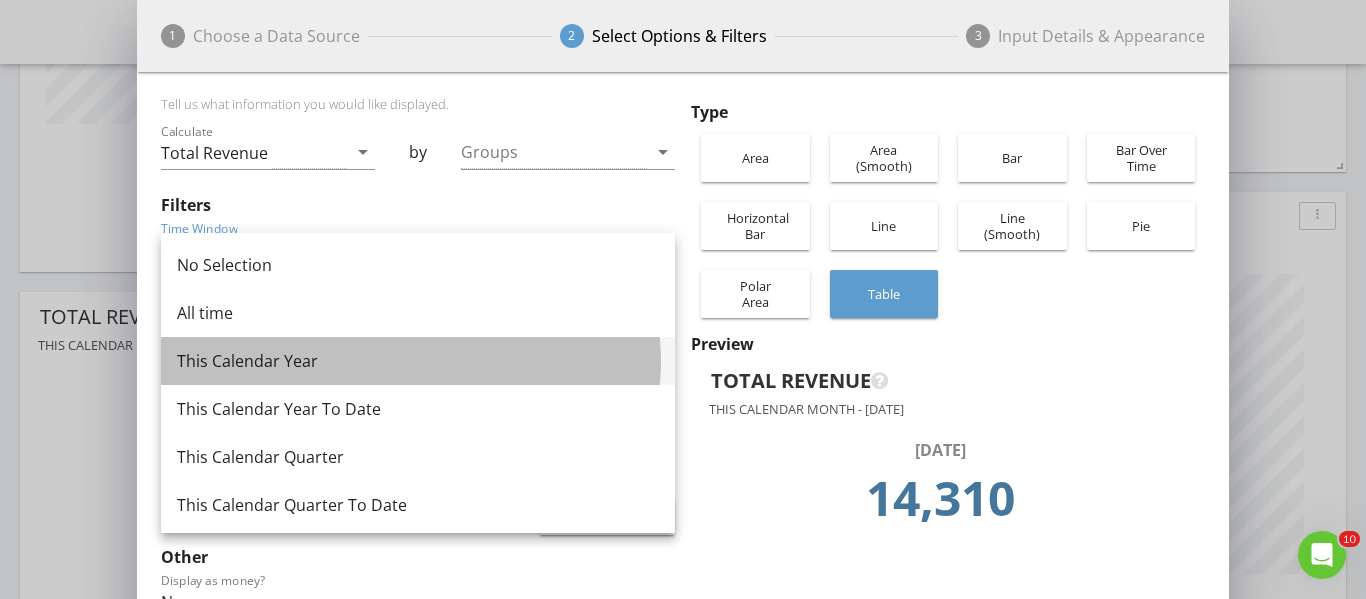 click on "This Calendar Year" at bounding box center [418, 361] 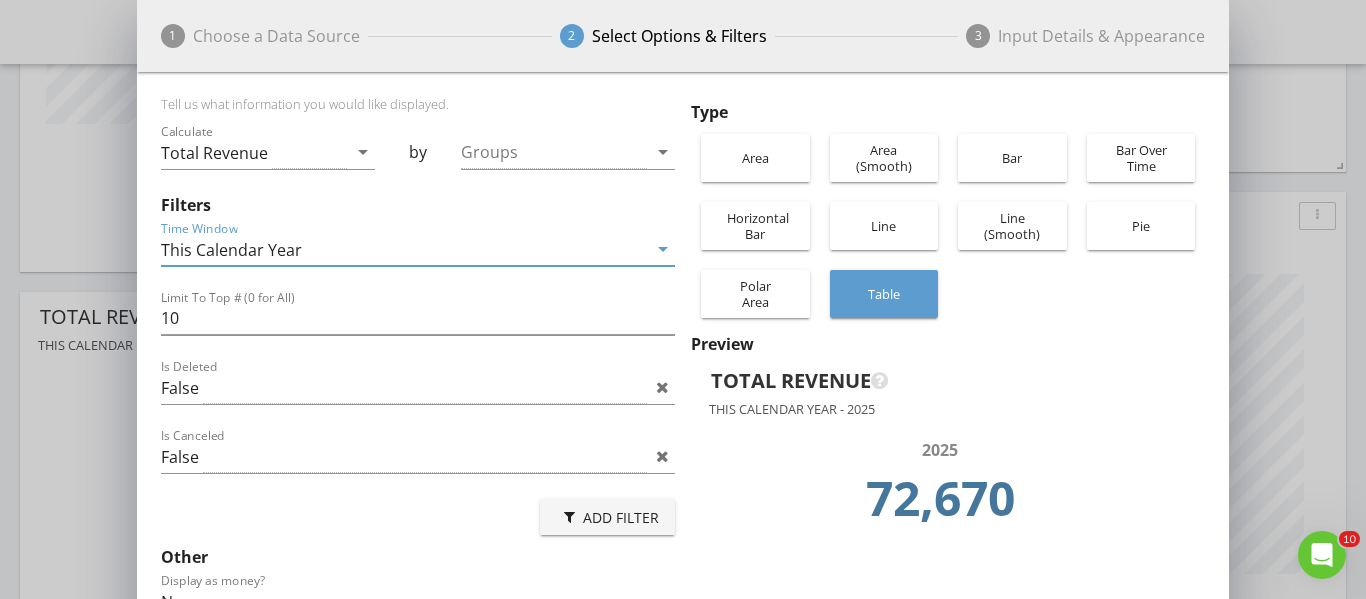 click on "1
Choose a Data Source
2
Select Options & Filters
3
Input Details & Appearance
Inspection Data
All inspections in our system, including canceled, deleted, unconfirmed, paid, and unpaid inspections. (You can further filter using 'Filters'.)
Payment Data
Payments you've collected from your clients
Agent Data
Client's agent data (paid inspections only)
Service Data
Services connected to paid inspections
Add-On Data
Add-Ons connected to paid inspections
Inspector Data
Calculate Total Revenue     Groups" at bounding box center (683, 395) 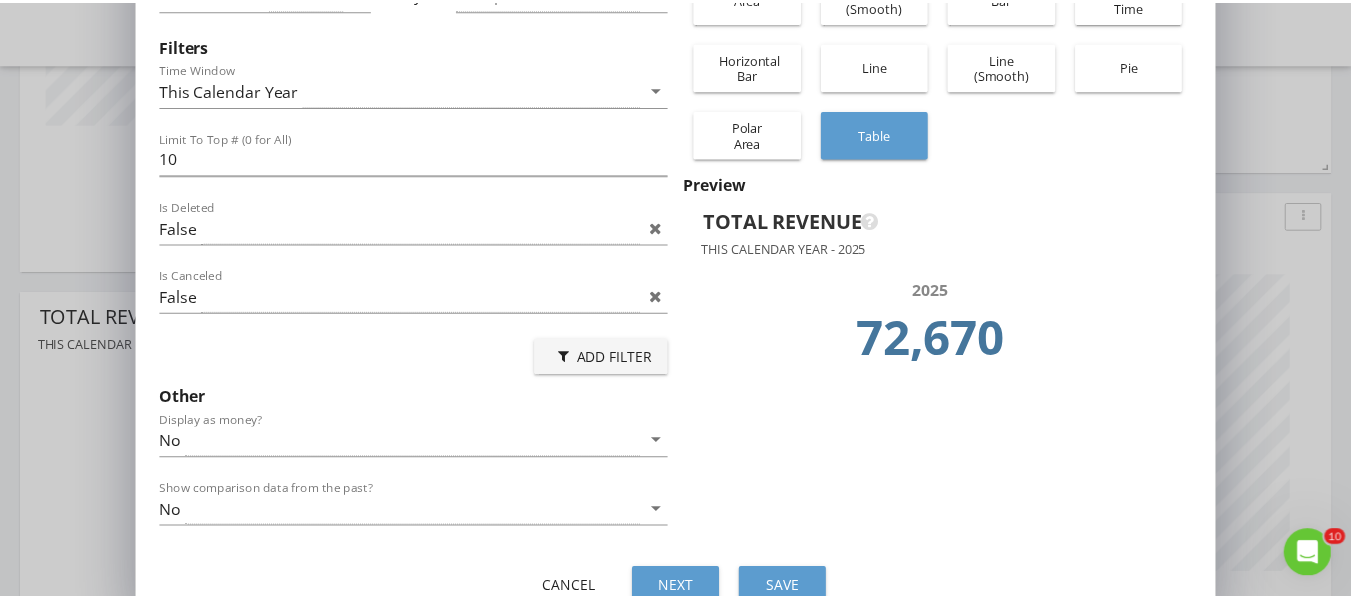 scroll, scrollTop: 192, scrollLeft: 0, axis: vertical 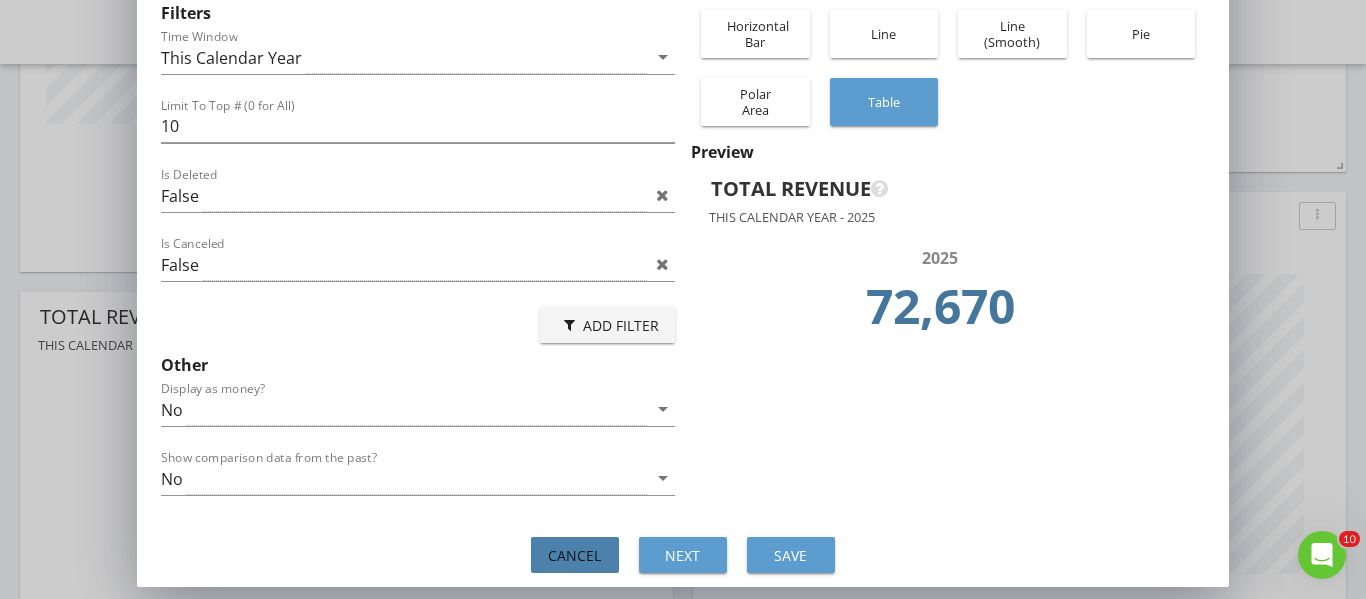 click on "Cancel" at bounding box center (575, 555) 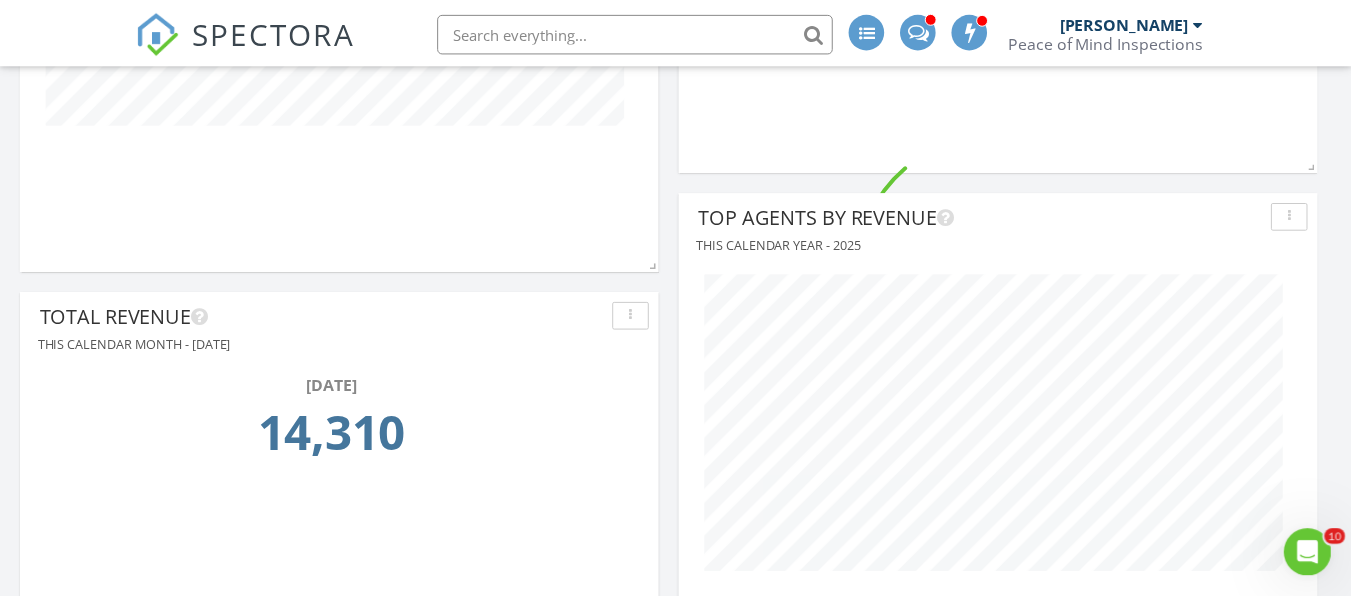 scroll, scrollTop: 1951, scrollLeft: 1382, axis: both 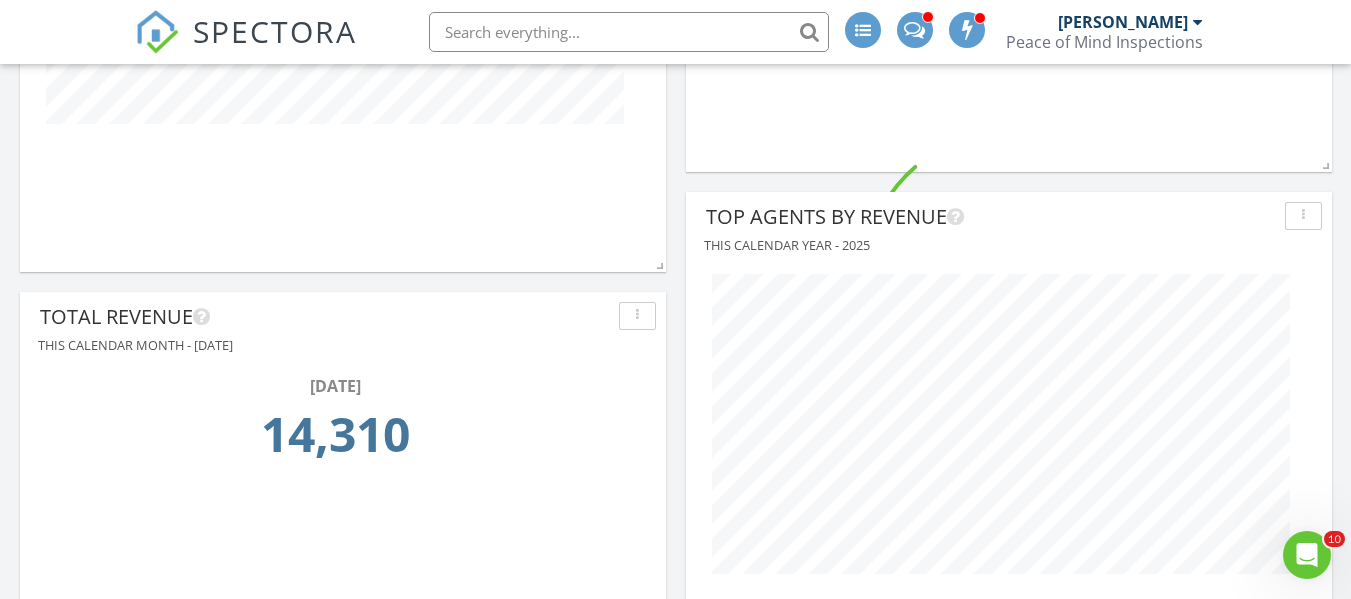 click on "Add-On Breakdown
This calendar month - July 2025
Service Breakdown
This calendar year - 2025
Add-On Breakdown
Last calendar year - 2024
Inspection Count
This calendar year - 2025
2025
201
Top Agents by Inspection Count
This calendar year - 2025
Service Revenue
There was an error gathering the data to build this panel. This is
usually caused by creating an invalid panel configuration or because the
request to gather the data timed out.
Refresh
Total Revenue
This calendar month - July 2025" at bounding box center (675, -218) 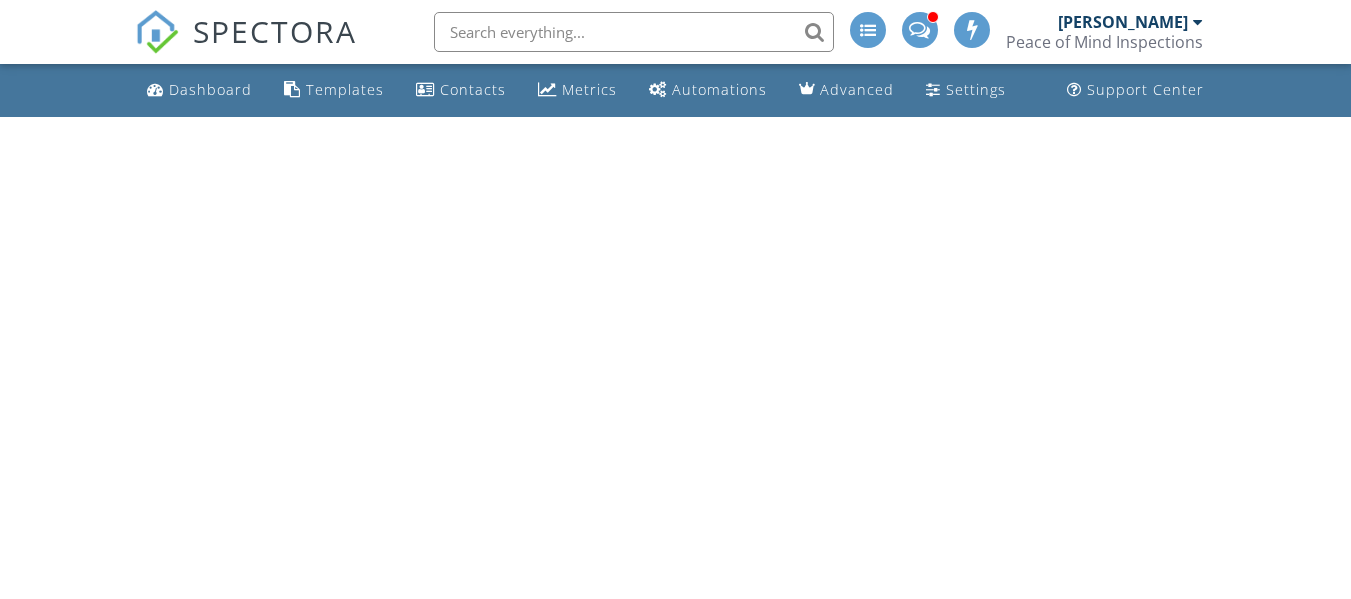 scroll, scrollTop: 0, scrollLeft: 0, axis: both 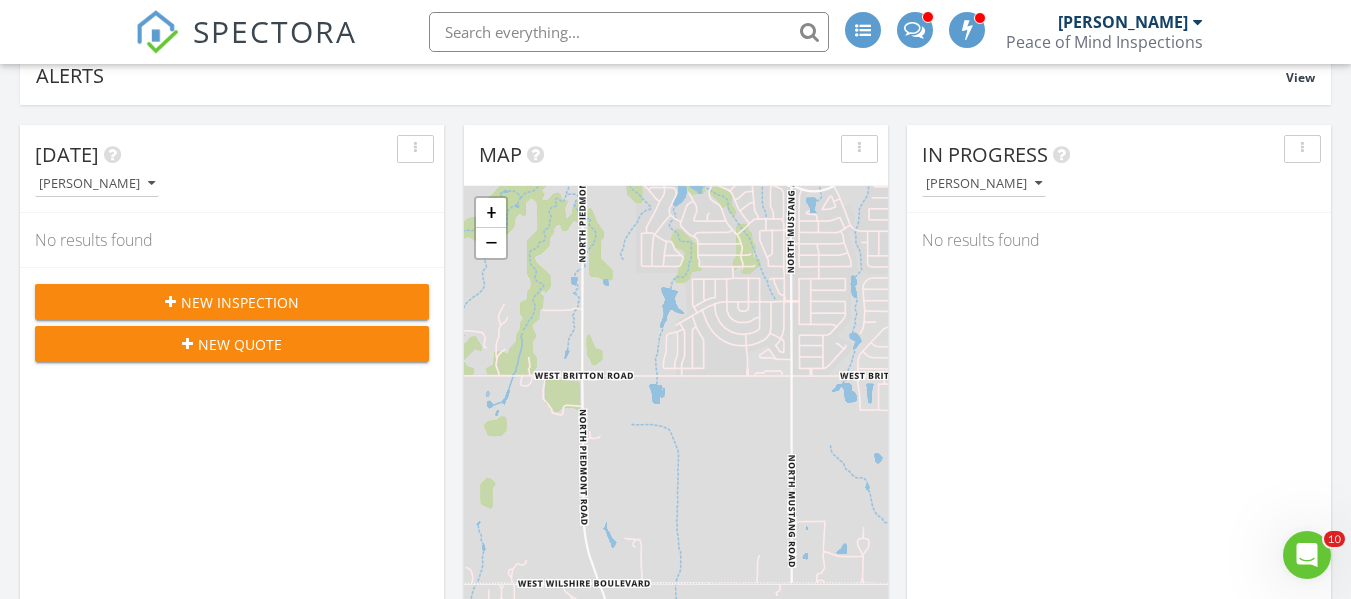 click on "New Inspection" at bounding box center [240, 302] 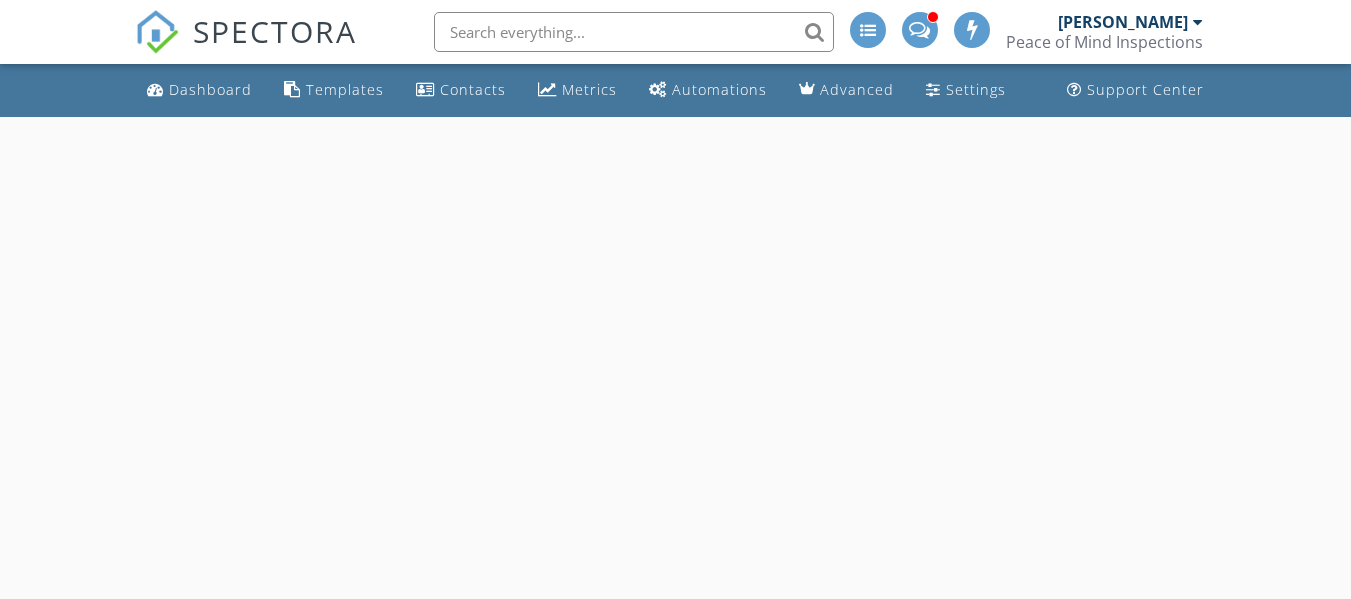 scroll, scrollTop: 0, scrollLeft: 0, axis: both 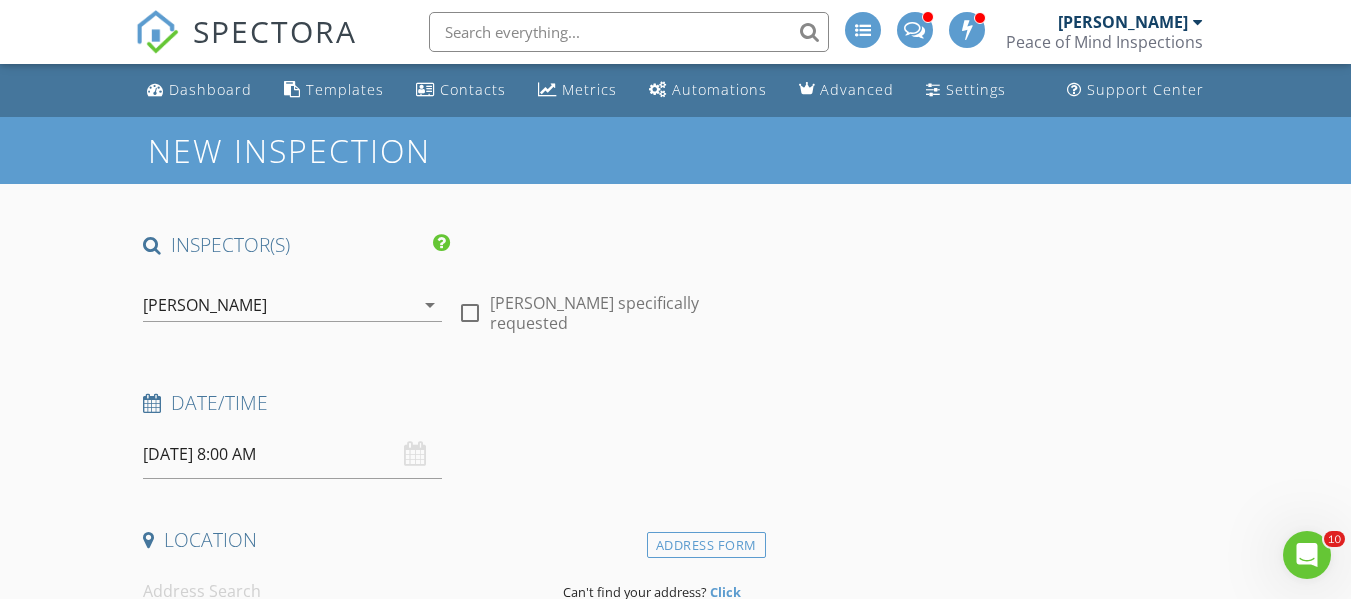 click on "07/28/2025 8:00 AM" at bounding box center [292, 454] 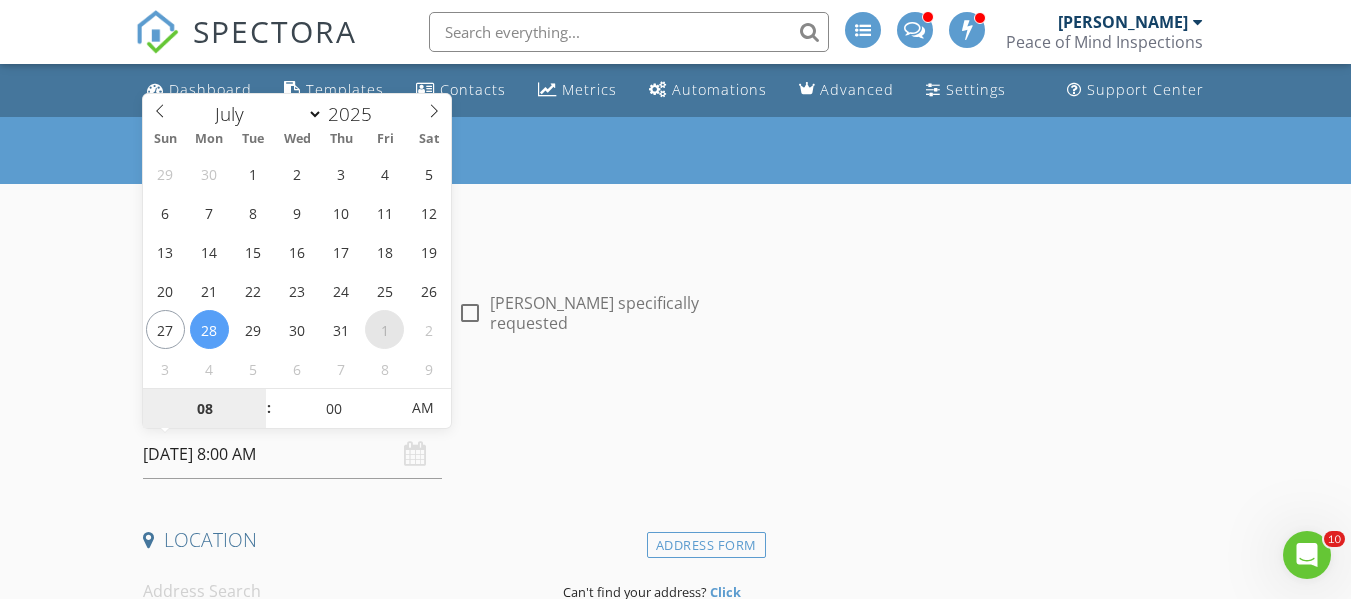 select on "7" 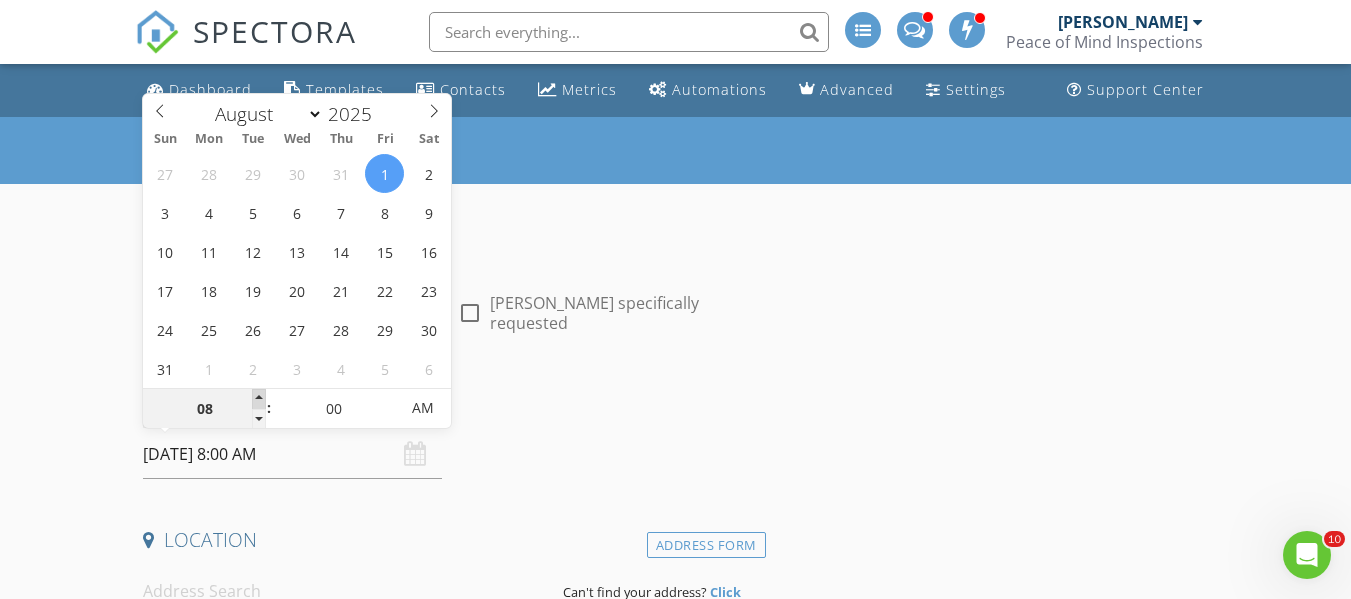 type on "09" 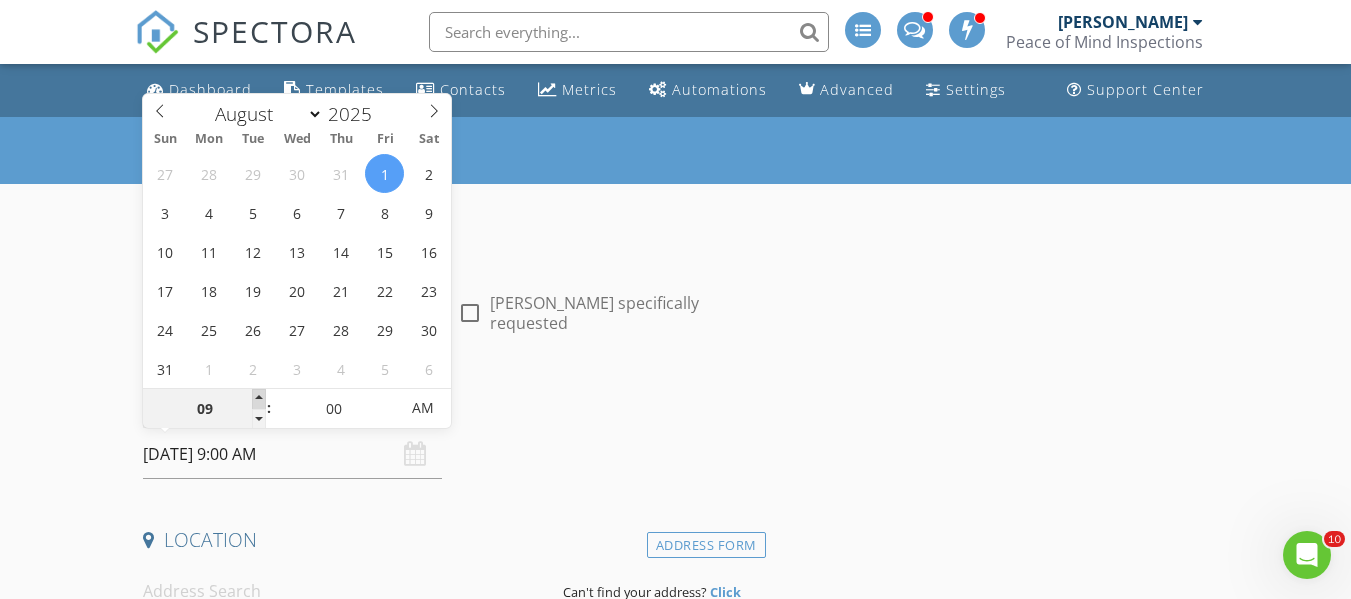 click at bounding box center [259, 399] 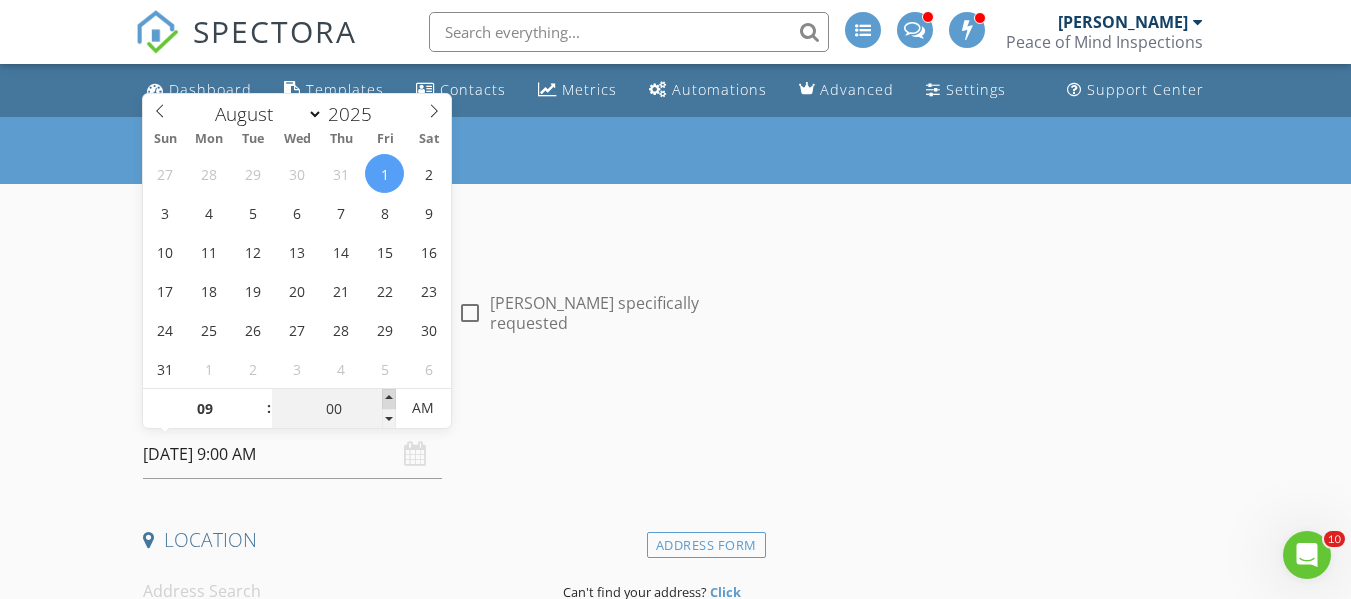 type on "05" 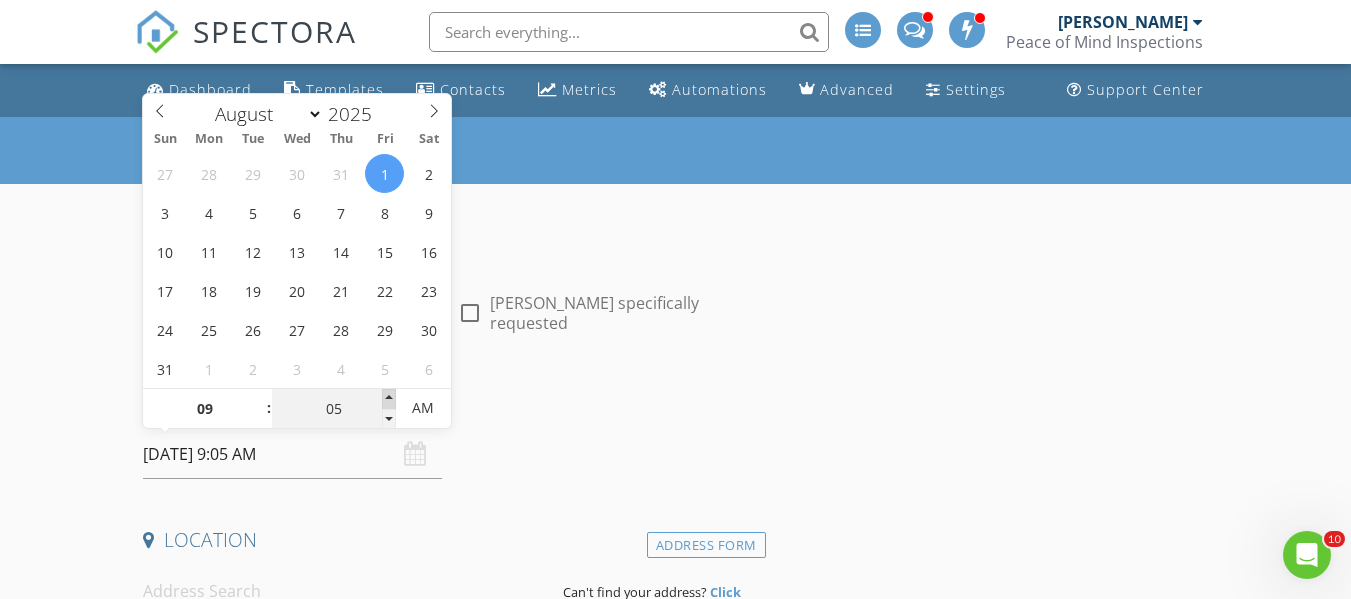 click at bounding box center (389, 399) 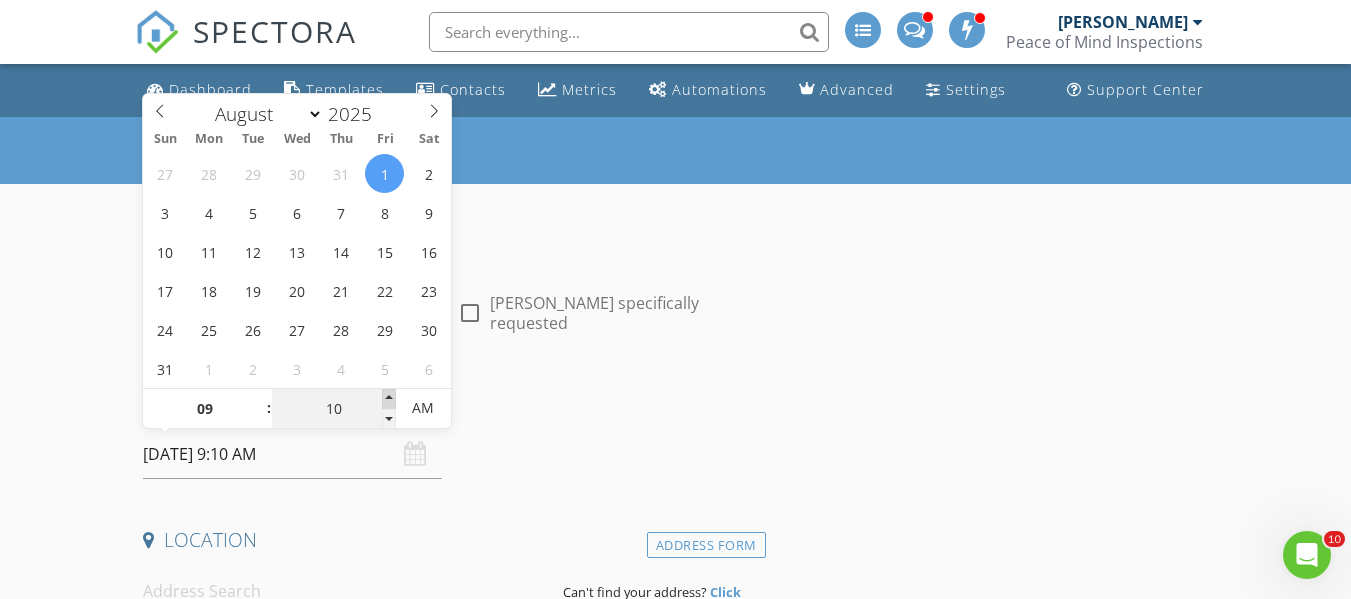 click at bounding box center [389, 399] 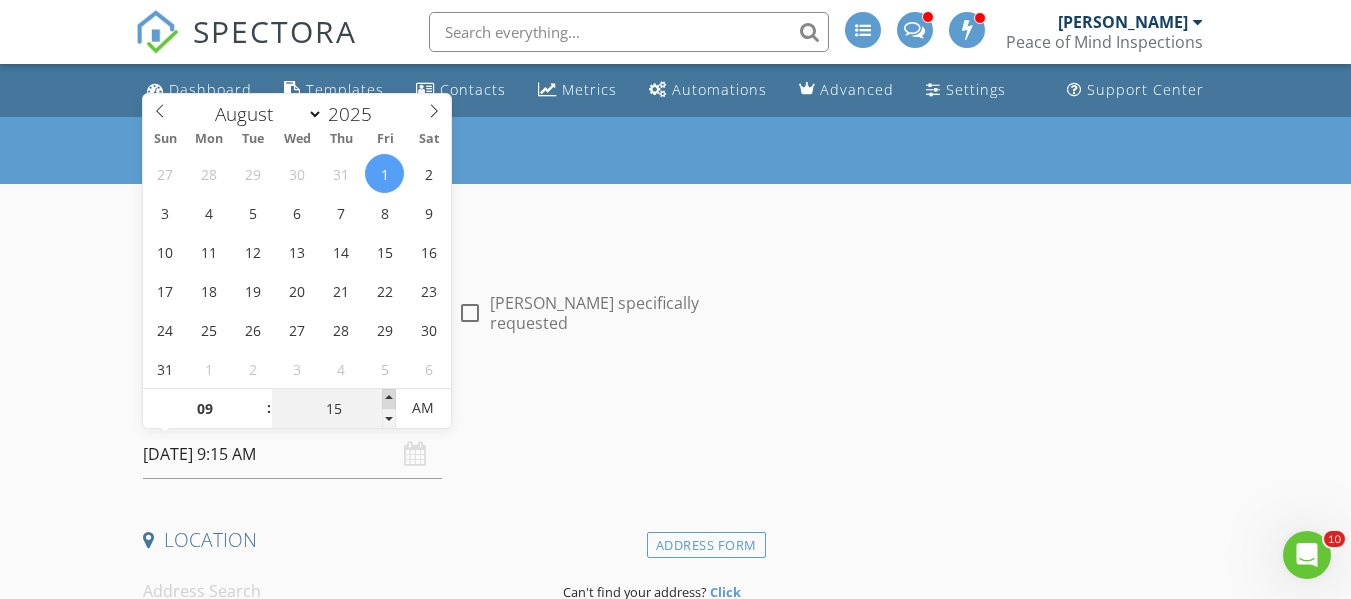 click at bounding box center (389, 399) 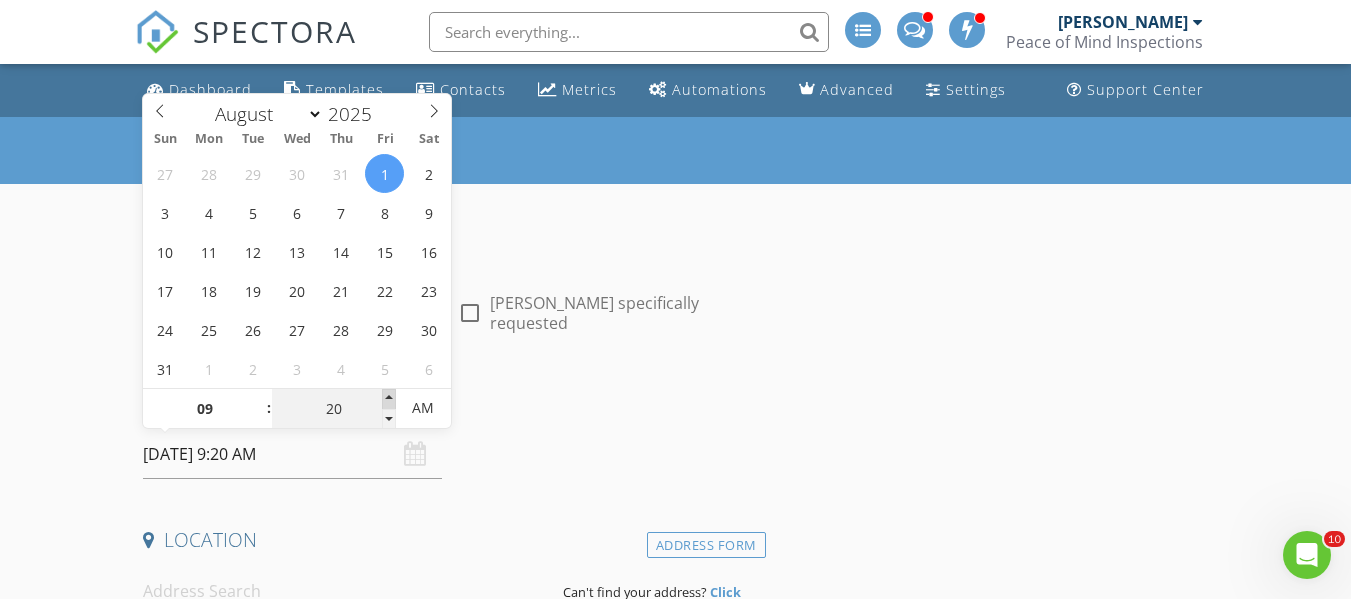 click at bounding box center [389, 399] 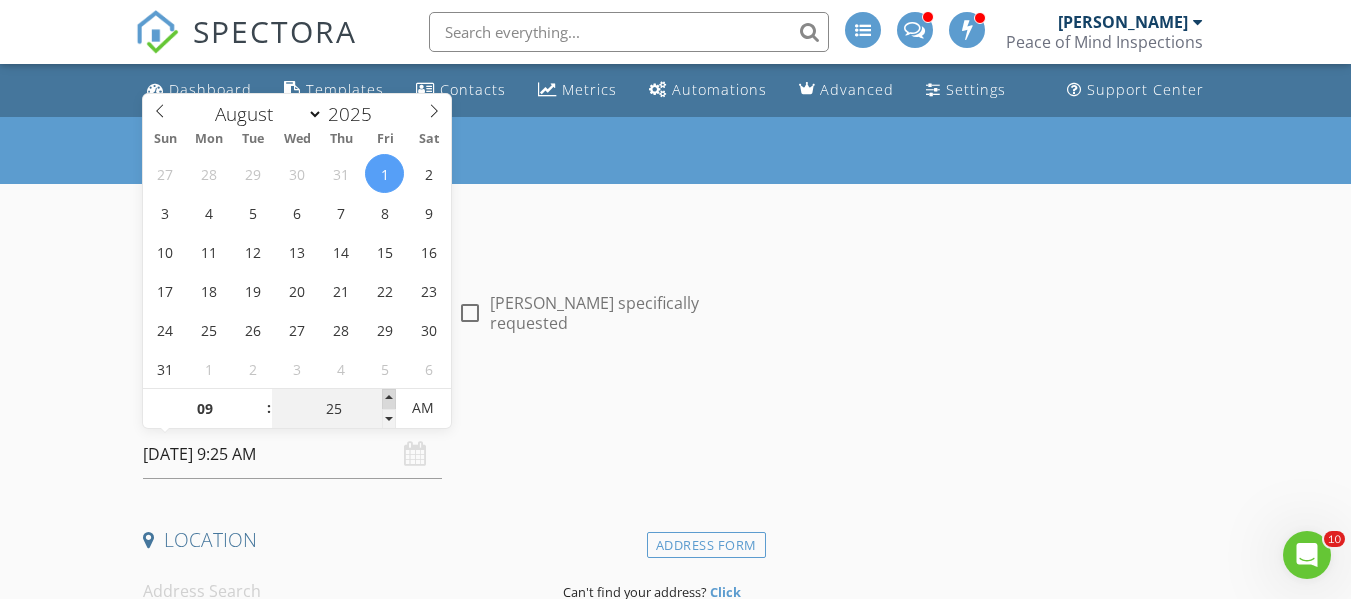 click at bounding box center (389, 399) 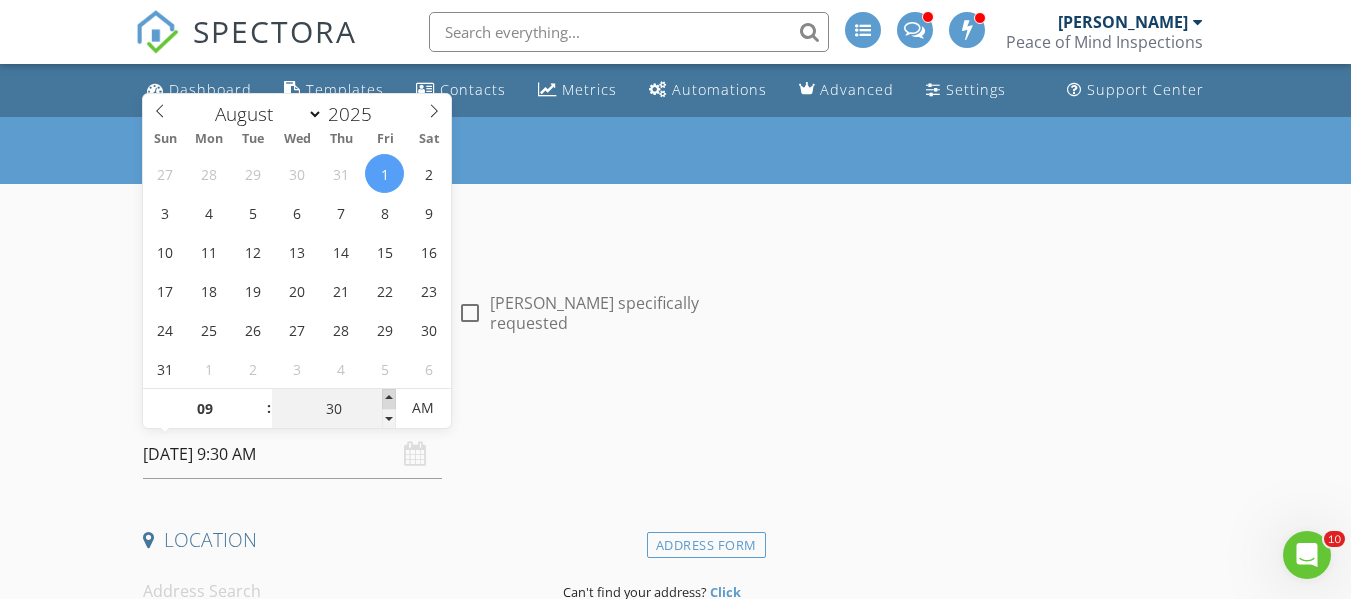 click at bounding box center [389, 399] 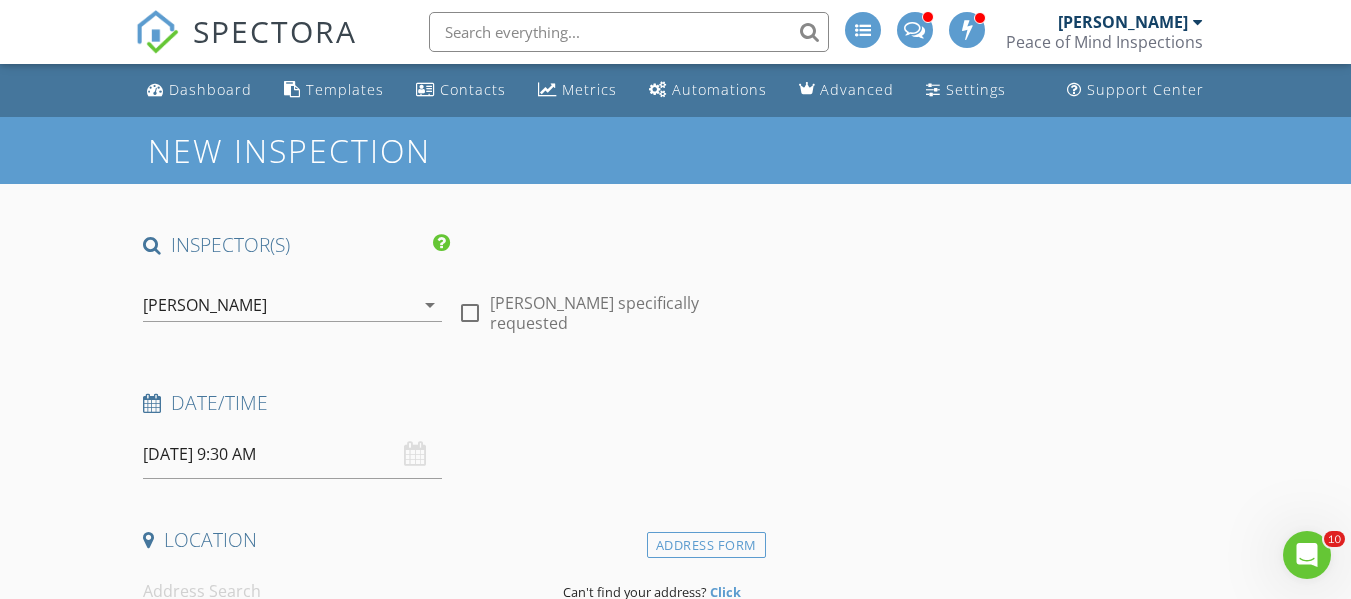 click on "Date/Time
08/01/2025 9:30 AM" at bounding box center (450, 434) 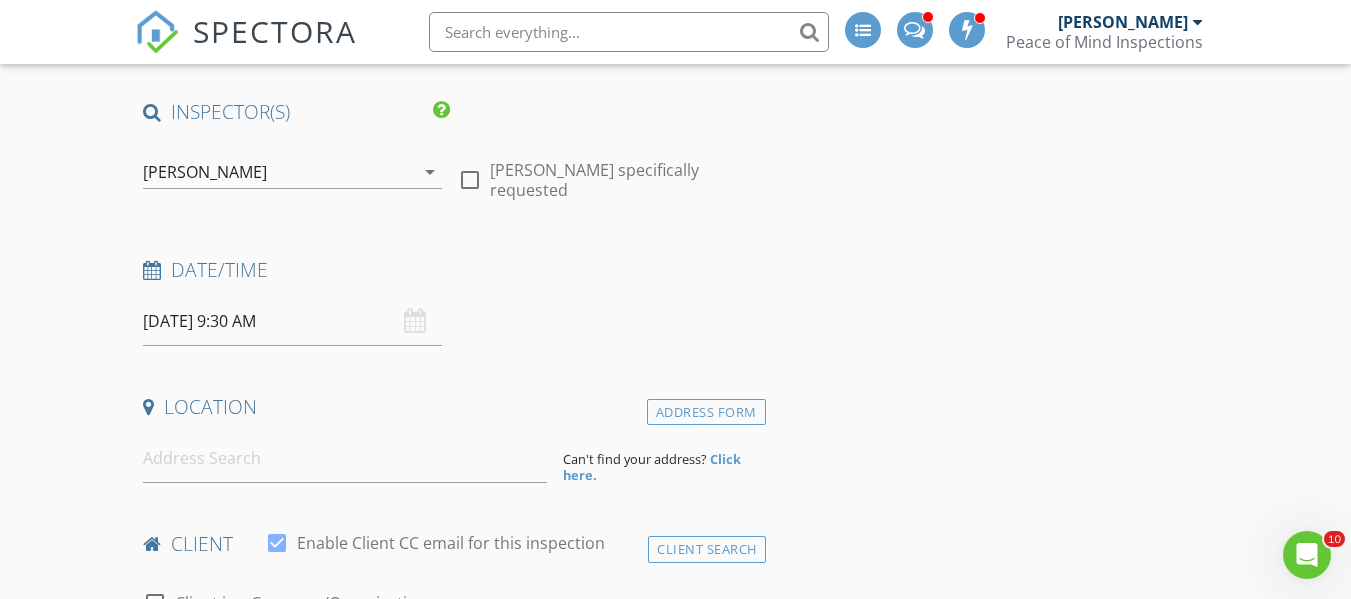 scroll, scrollTop: 265, scrollLeft: 0, axis: vertical 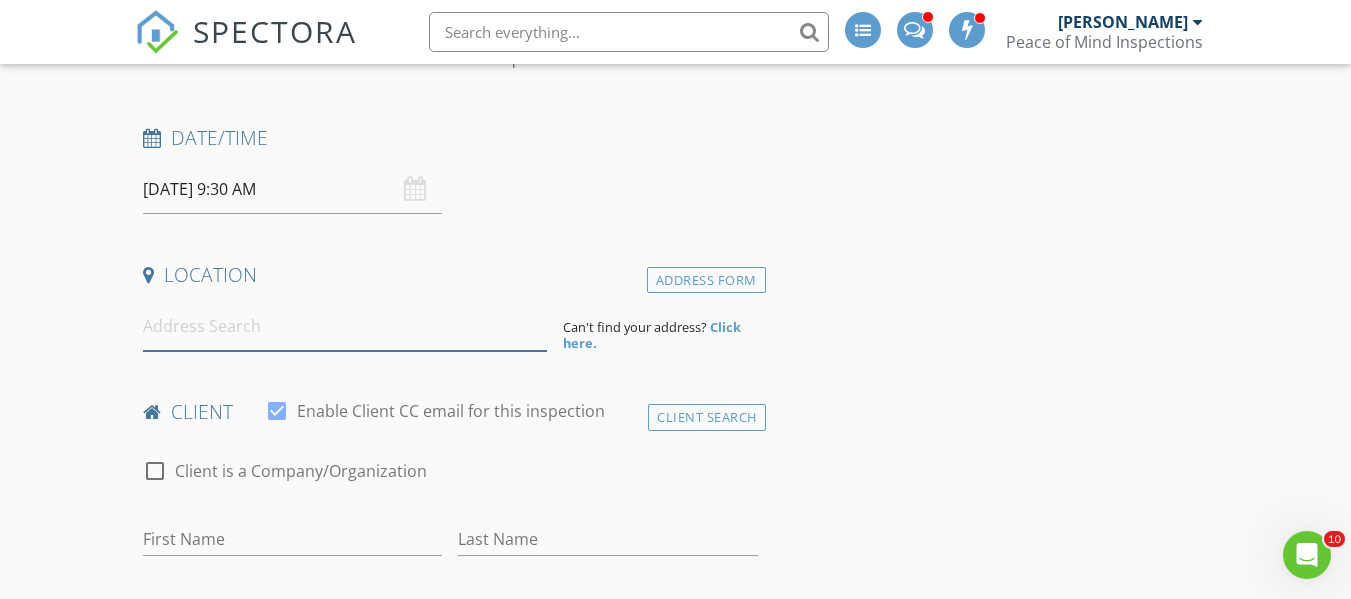 click at bounding box center [345, 326] 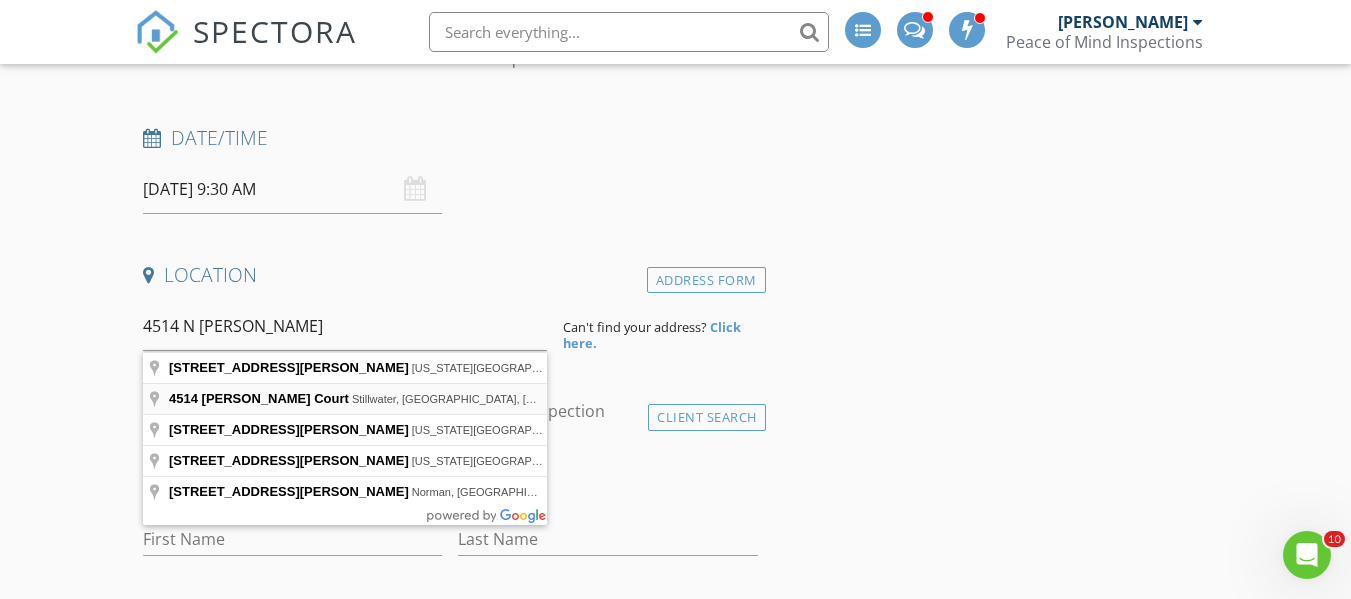 type on "4514 Classen Court, Stillwater, OK, USA" 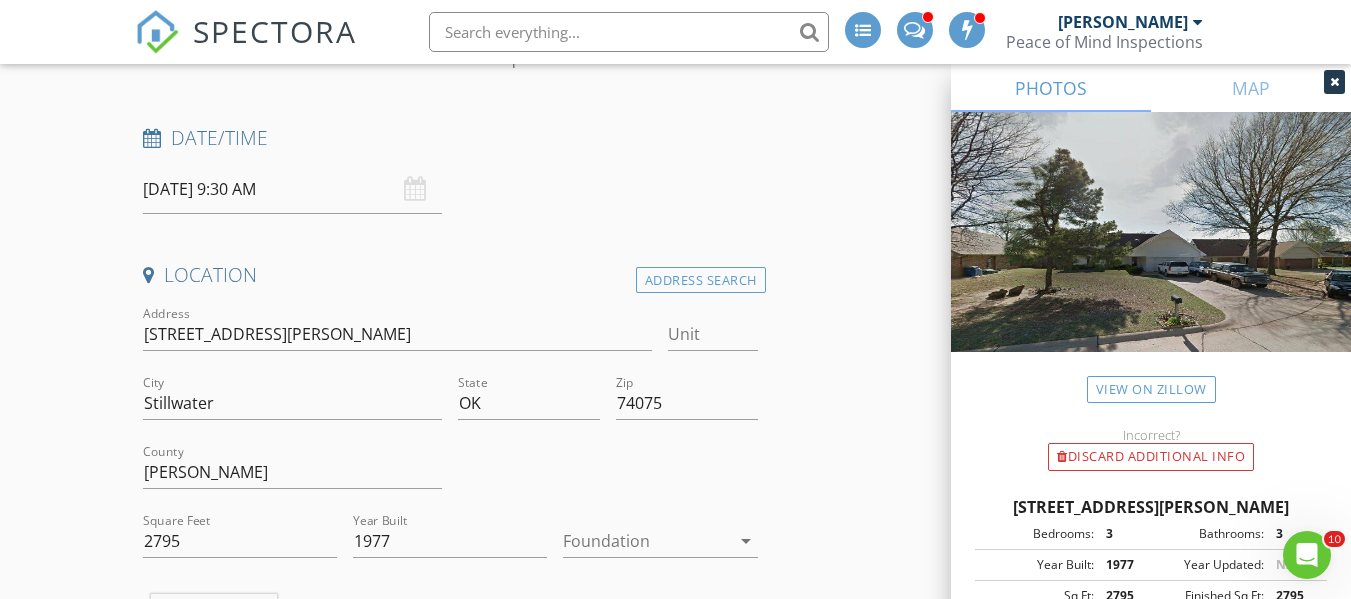 click on "arrow_drop_down" at bounding box center [746, 541] 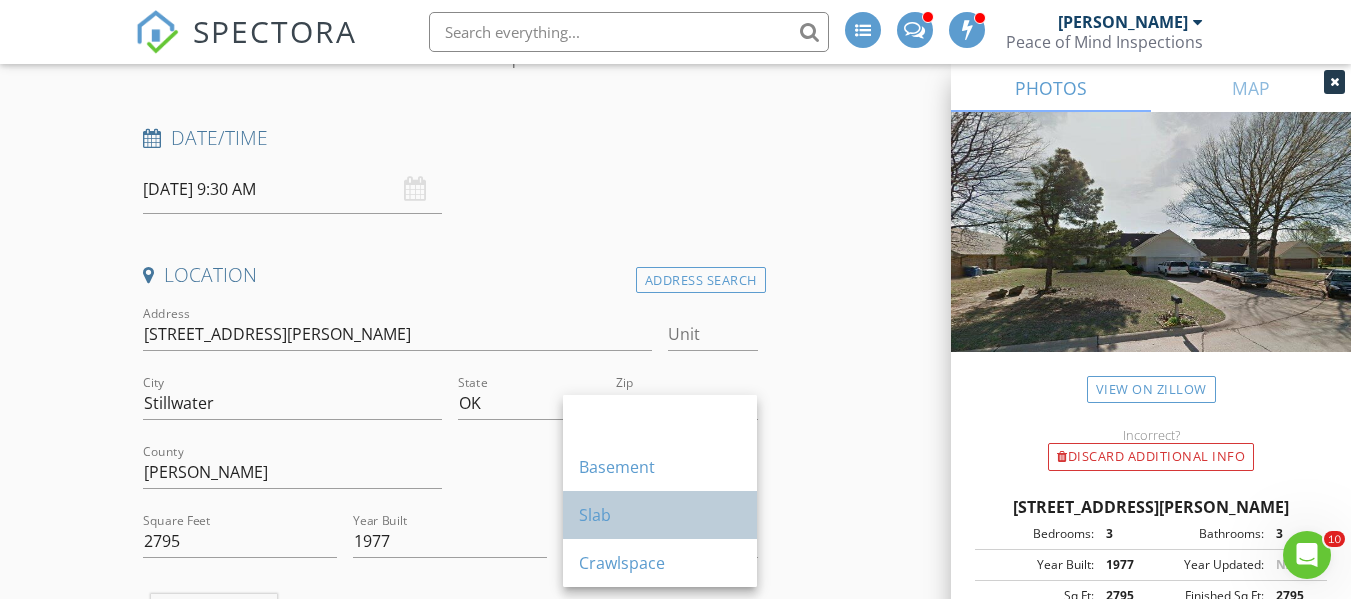 click on "Slab" at bounding box center [660, 515] 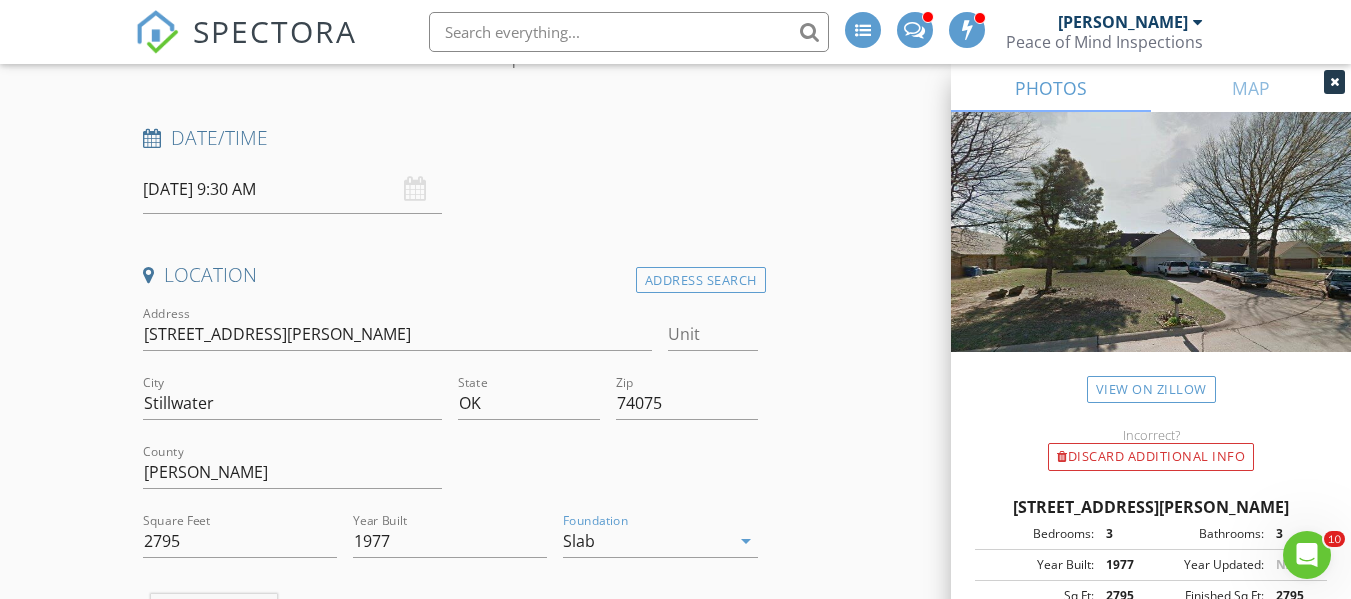 click on "INSPECTOR(S)
check_box   Christopher Allison   PRIMARY   Christopher Allison arrow_drop_down   check_box_outline_blank Christopher Allison specifically requested
Date/Time
08/01/2025 9:30 AM
Location
Address Search       Address 4514 Classen Ct   Unit   City Stillwater   State OK   Zip 74075   County Payne     Square Feet 2795   Year Built 1977   Foundation Slab arrow_drop_down     Christopher Allison     72.8 miles     (an hour)
client
check_box Enable Client CC email for this inspection   Client Search     check_box_outline_blank Client is a Company/Organization     First Name   Last Name   Email   CC Email   Phone         Tags         Notes   Private Notes
ADD ADDITIONAL client
SERVICES
check_box_outline_blank   Crawlspace   check_box_outline_blank   Well Inspection" at bounding box center (675, 1709) 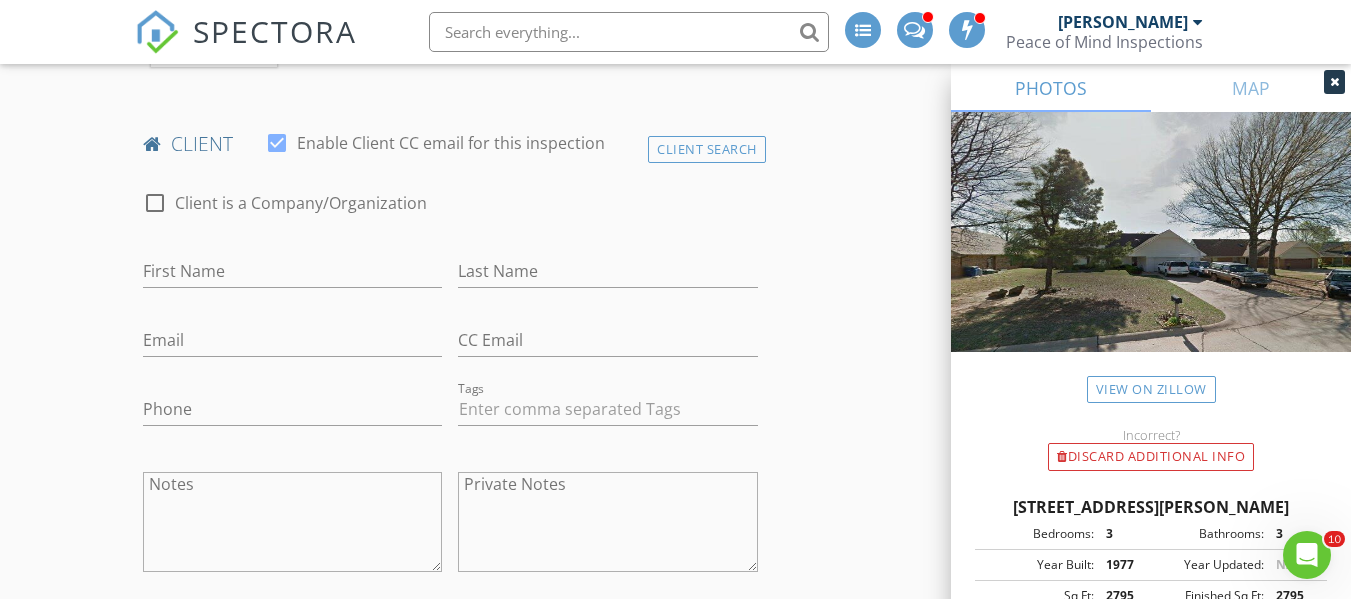 scroll, scrollTop: 943, scrollLeft: 0, axis: vertical 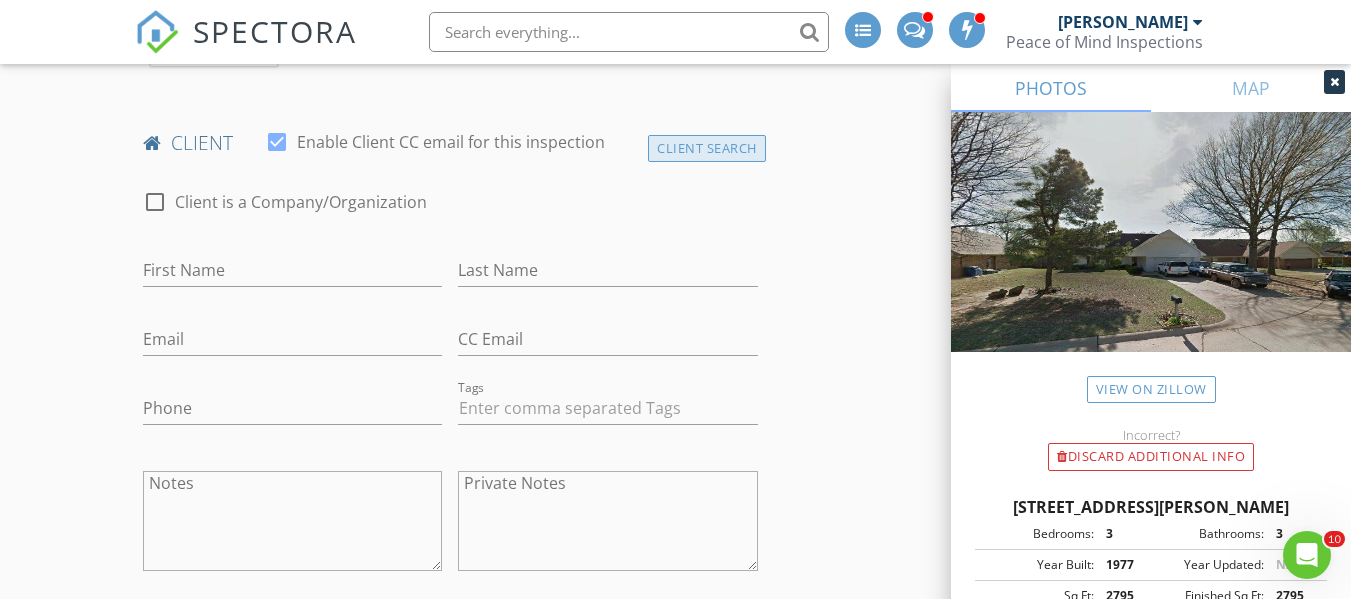 click on "Client Search" at bounding box center [707, 148] 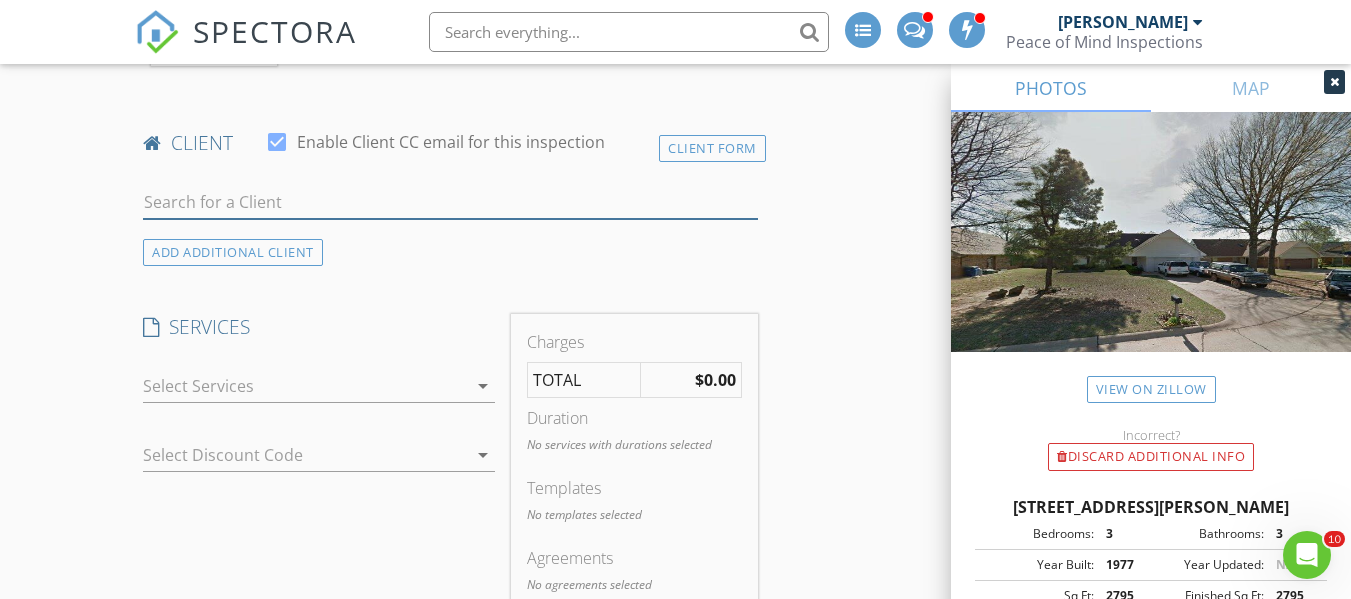click at bounding box center (450, 202) 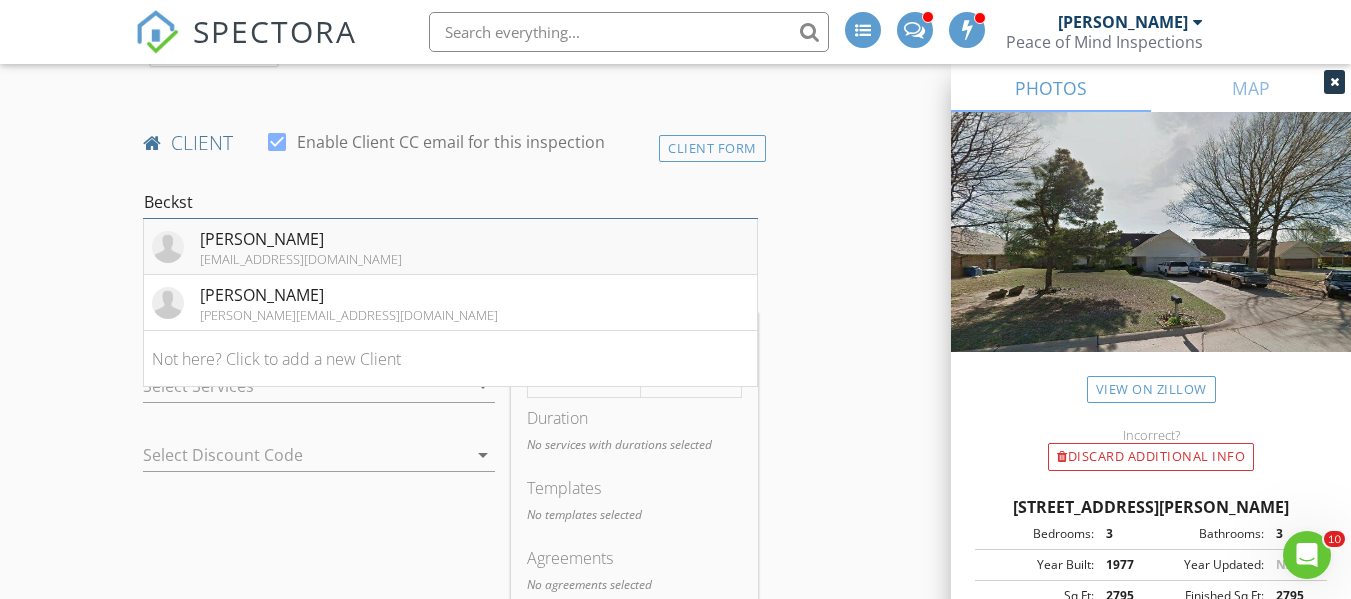 type on "Beckst" 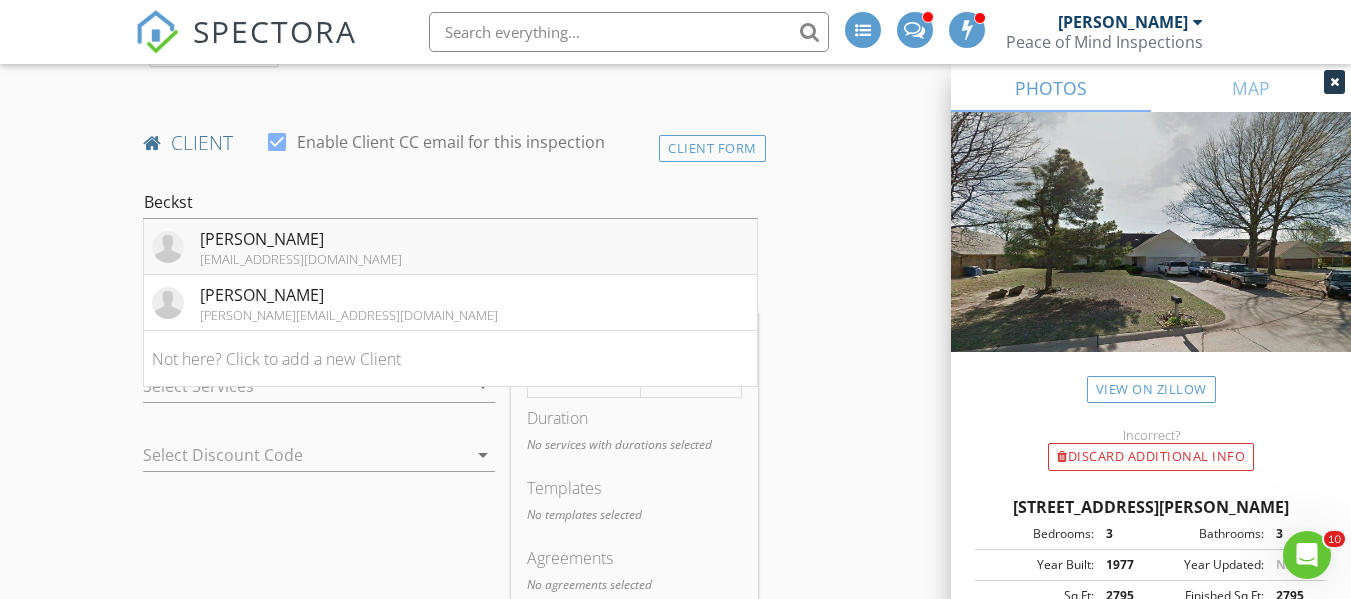 click on "[EMAIL_ADDRESS][DOMAIN_NAME]" at bounding box center [301, 259] 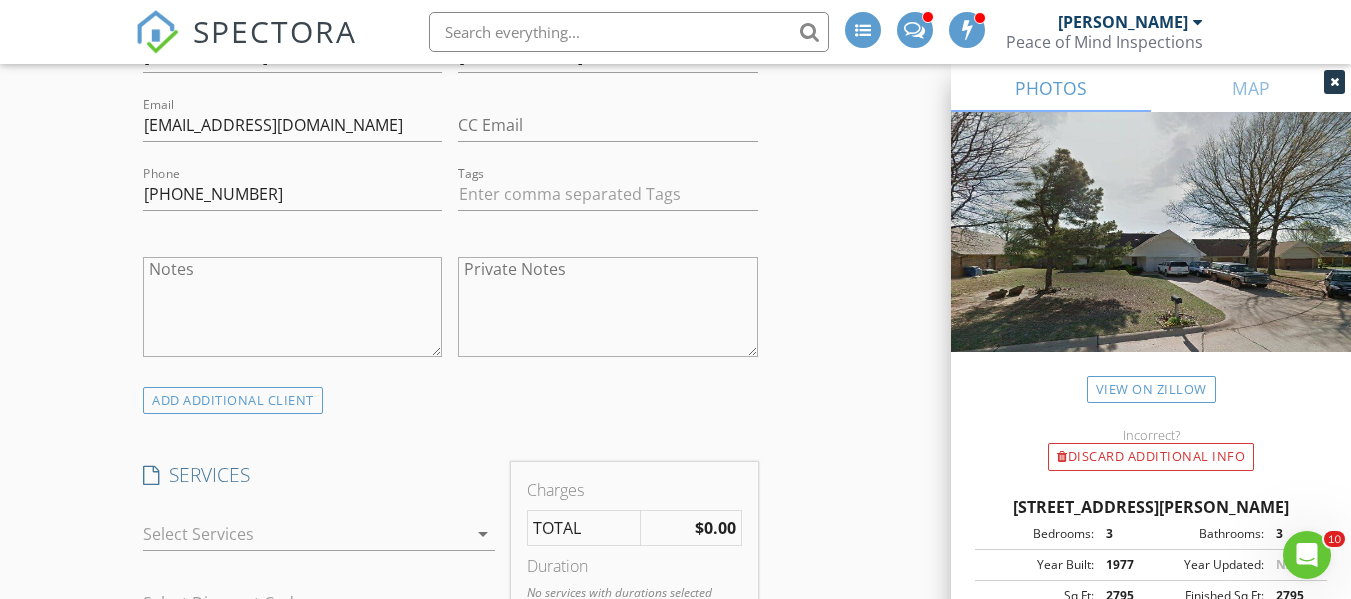 scroll, scrollTop: 1171, scrollLeft: 0, axis: vertical 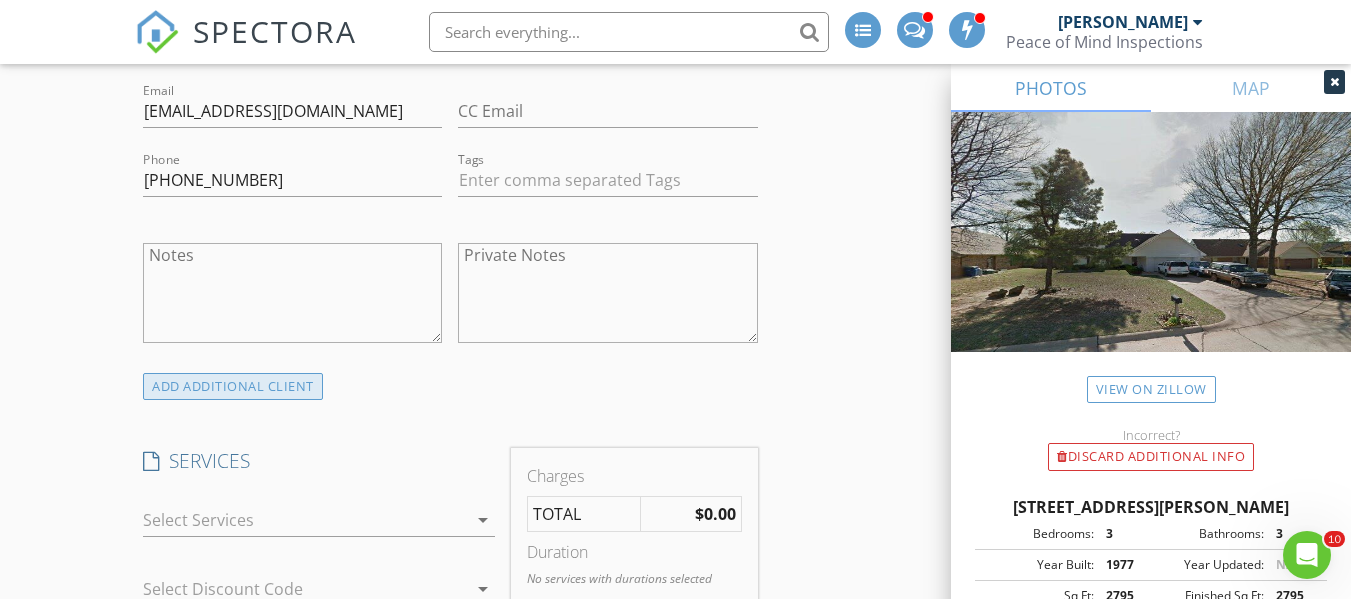 click on "ADD ADDITIONAL client" at bounding box center (233, 386) 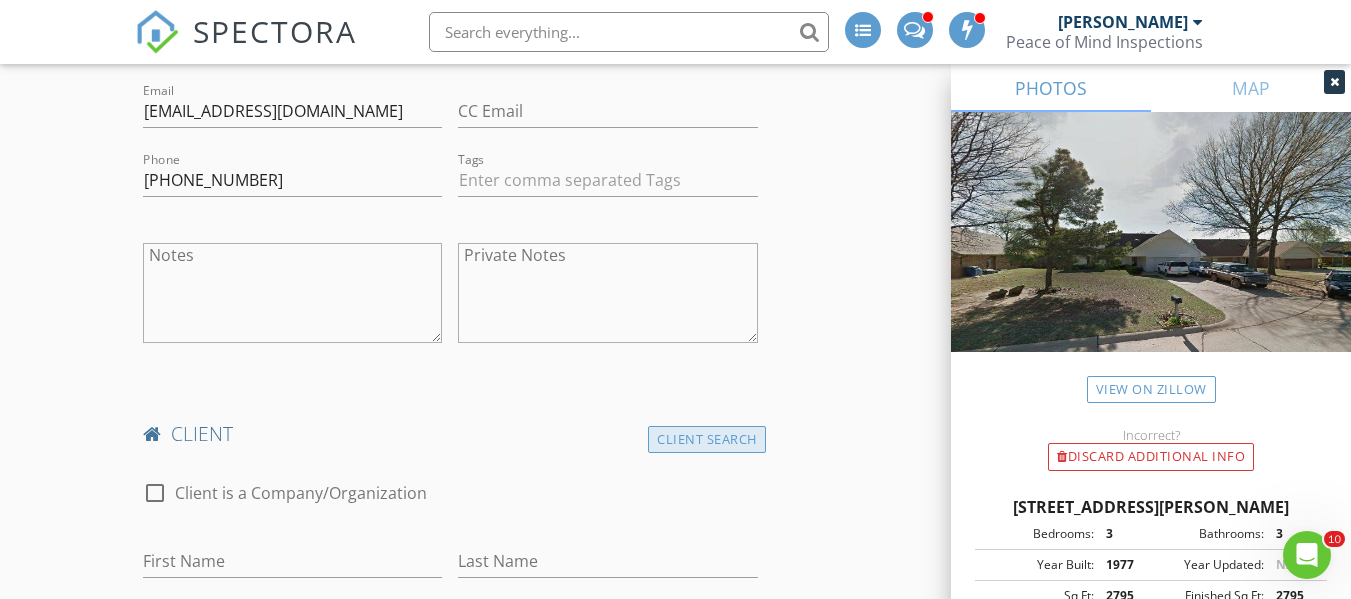 click on "Client Search" at bounding box center (707, 439) 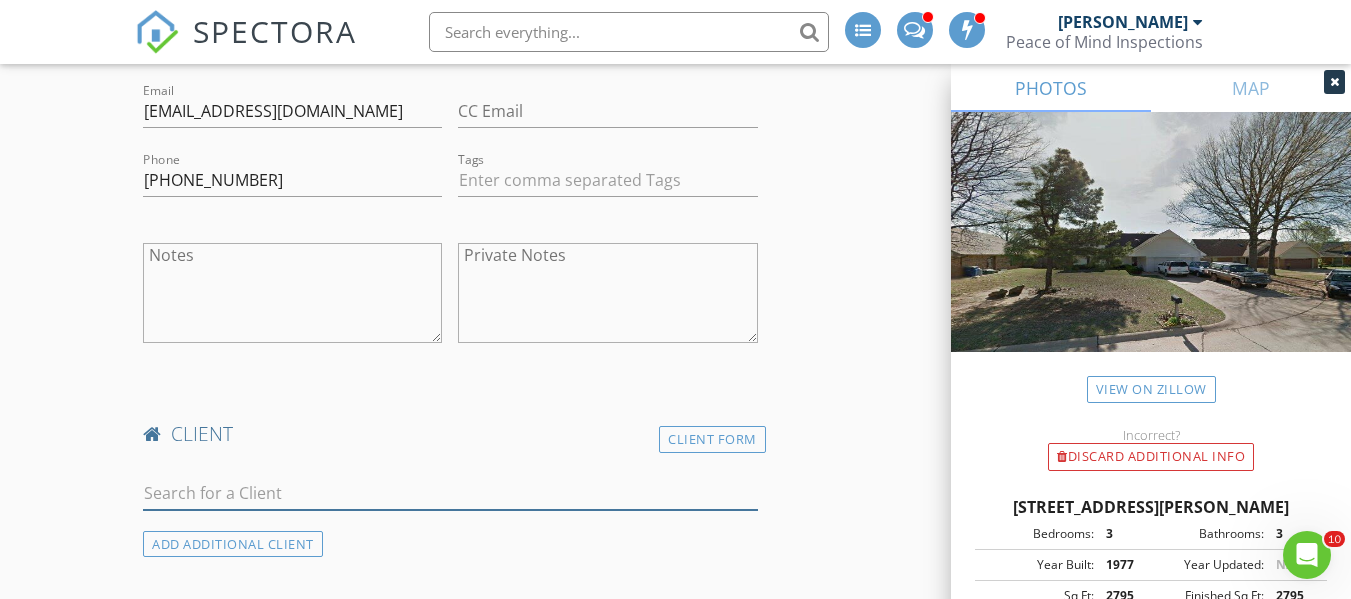 click at bounding box center [450, 493] 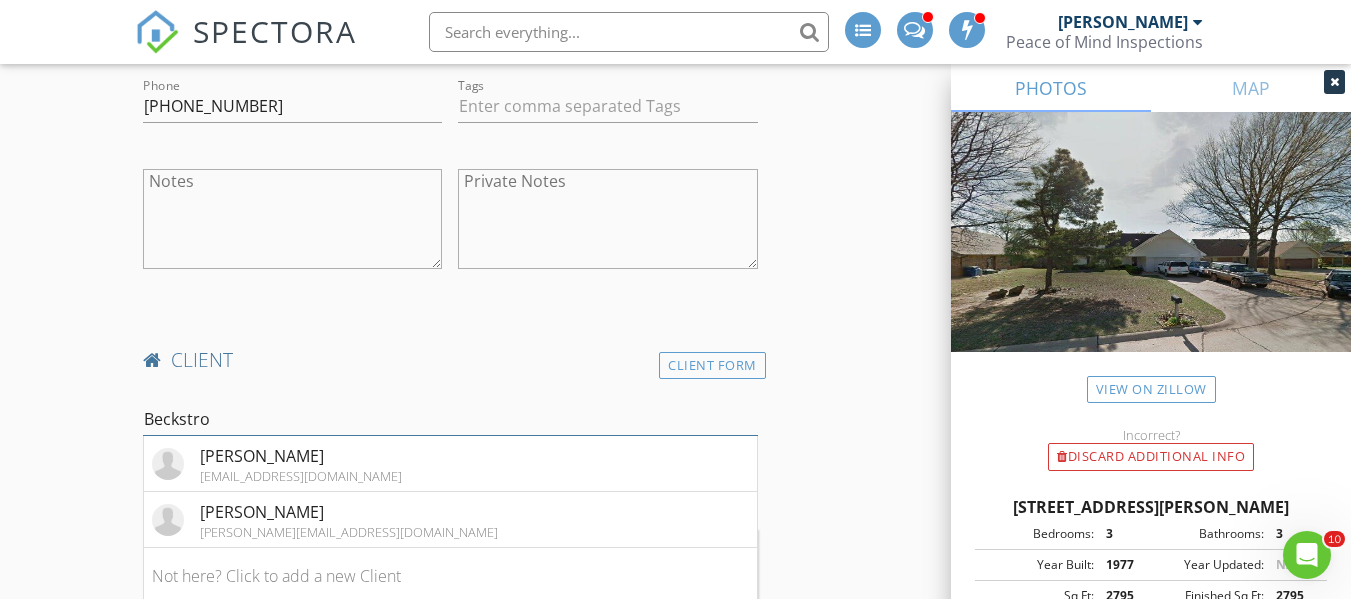 scroll, scrollTop: 1268, scrollLeft: 0, axis: vertical 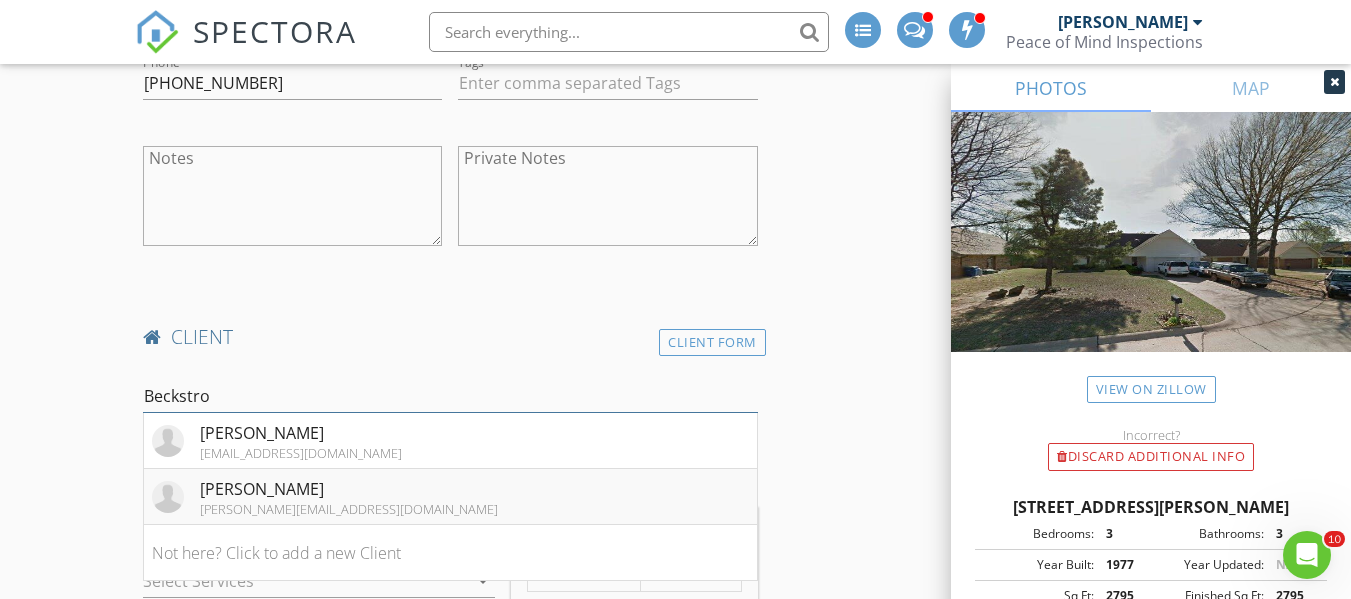 type on "Beckstro" 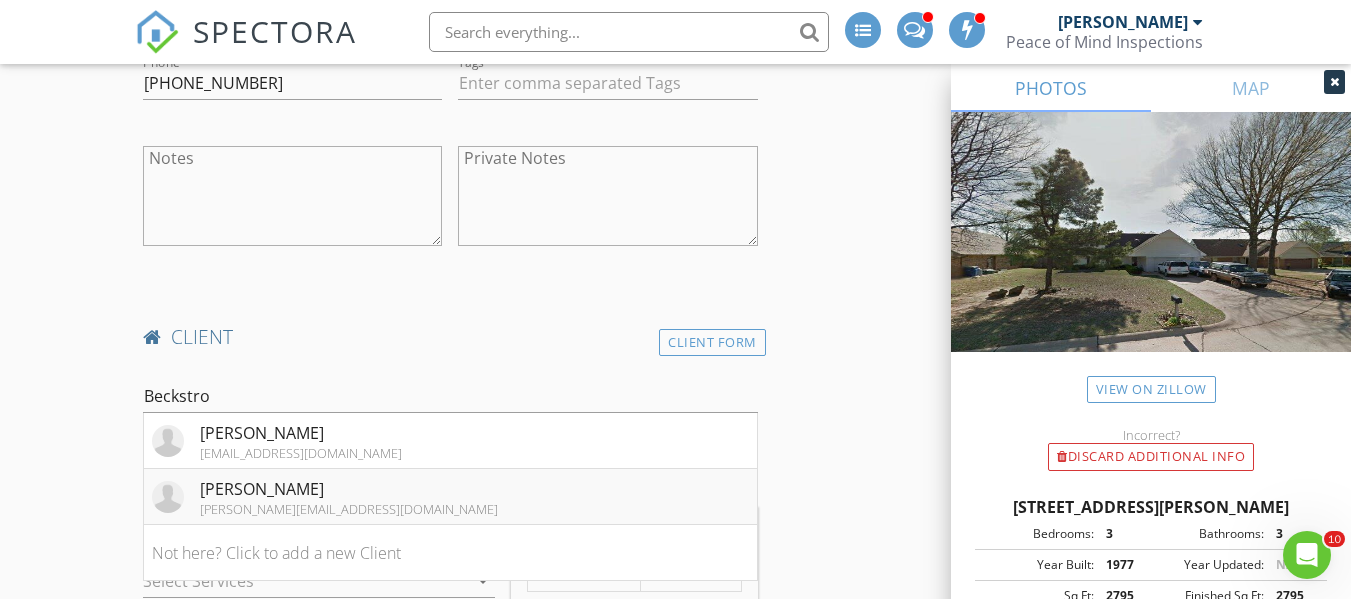 click on "[PERSON_NAME][EMAIL_ADDRESS][DOMAIN_NAME]" at bounding box center (349, 509) 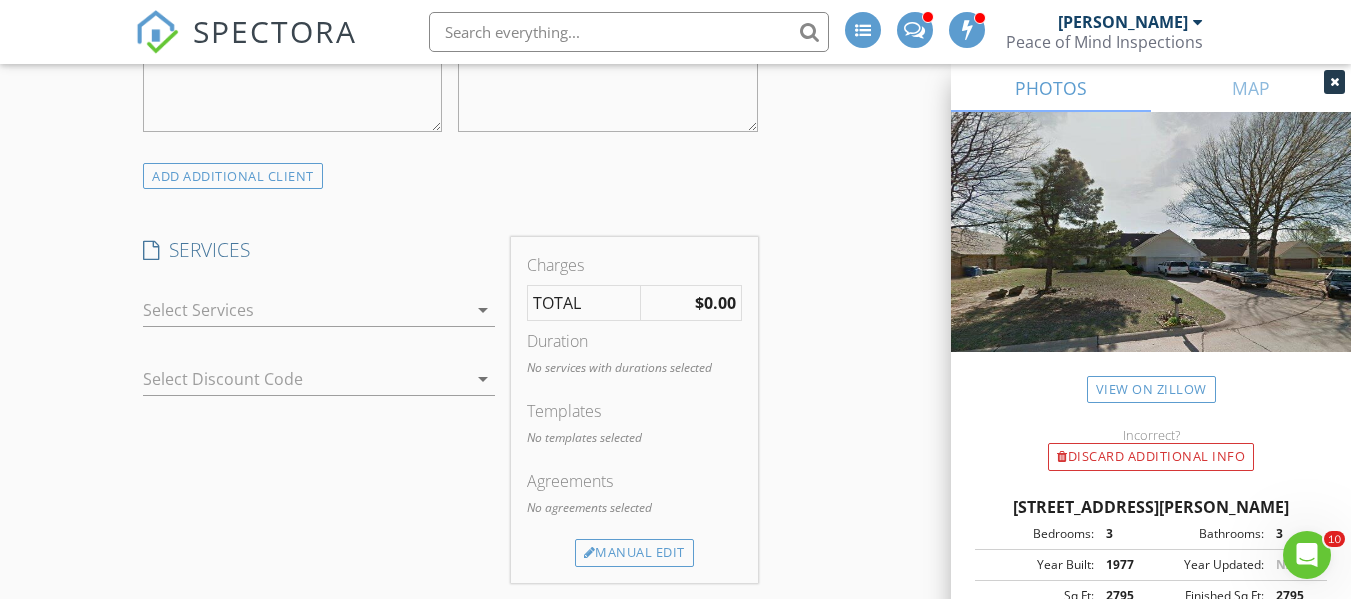 scroll, scrollTop: 1903, scrollLeft: 0, axis: vertical 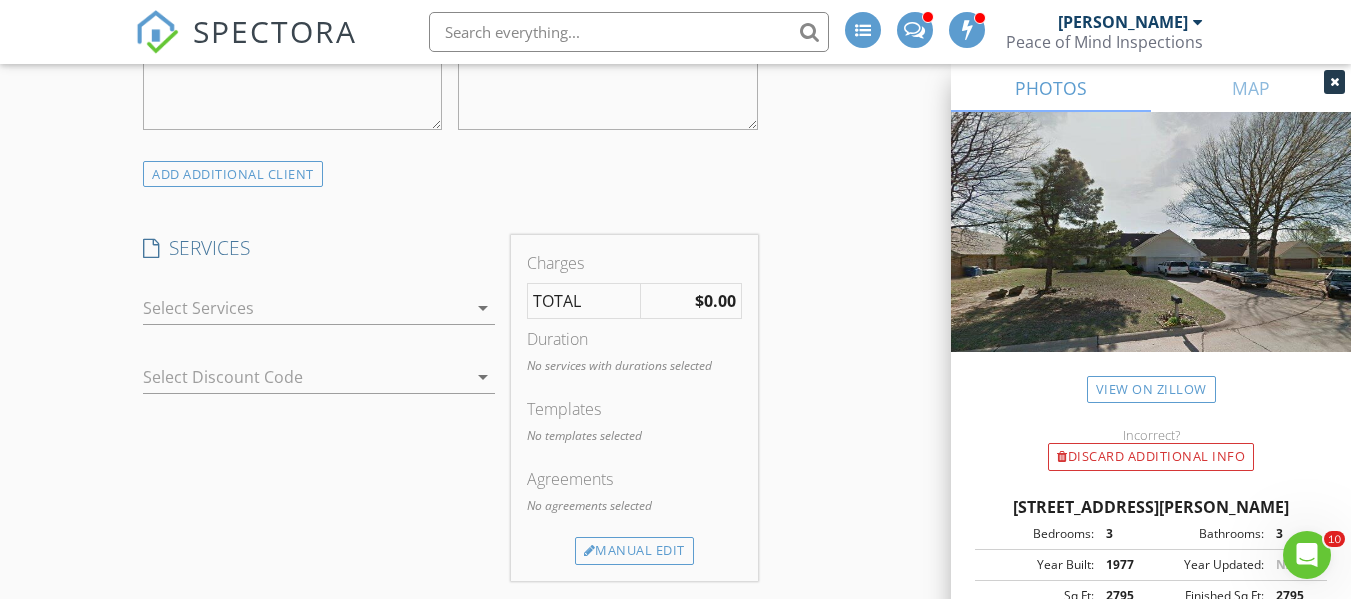 click on "arrow_drop_down" at bounding box center [483, 308] 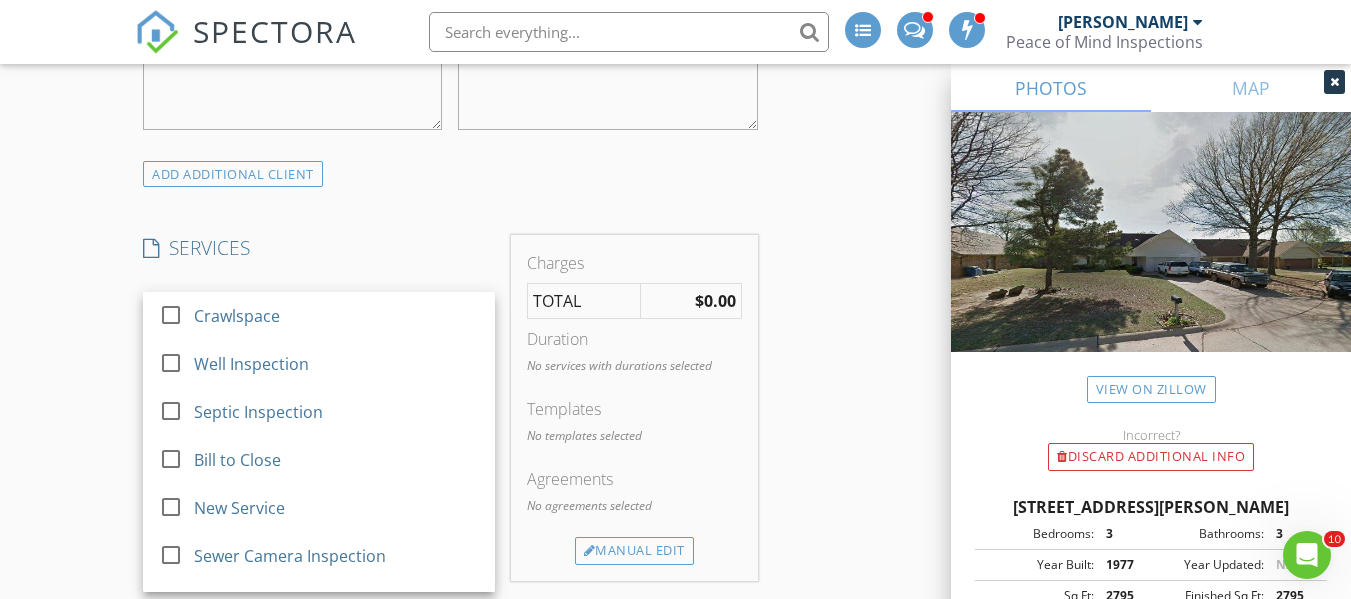 scroll, scrollTop: 52, scrollLeft: 0, axis: vertical 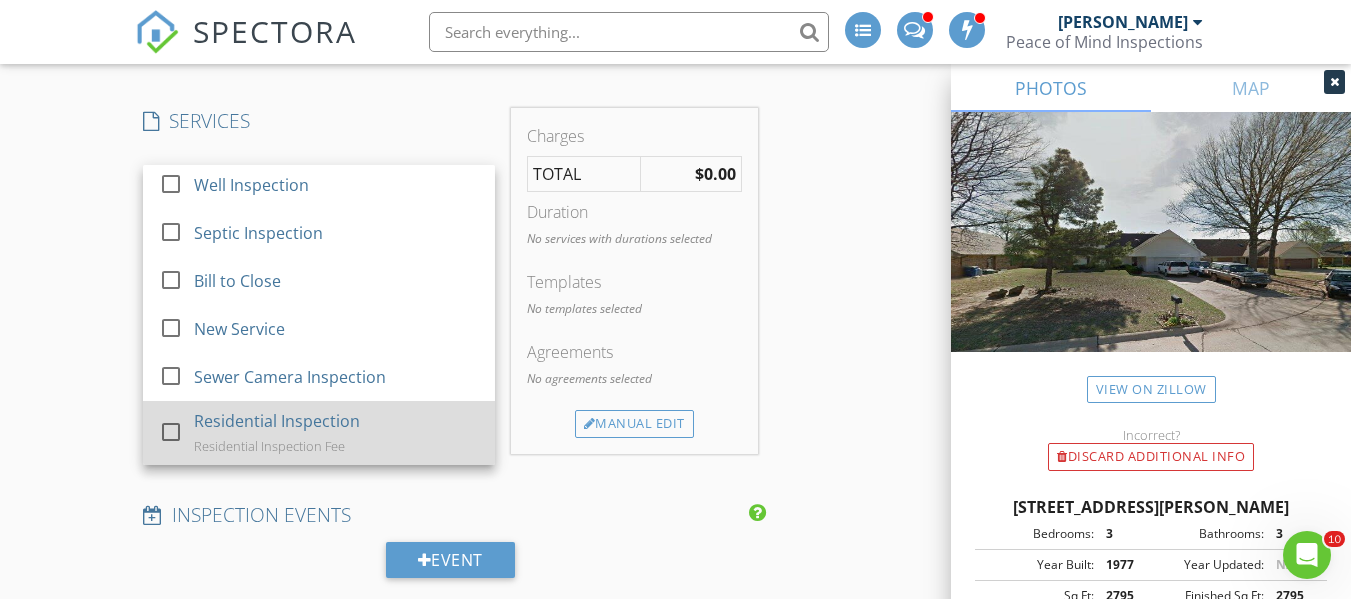 click at bounding box center (171, 431) 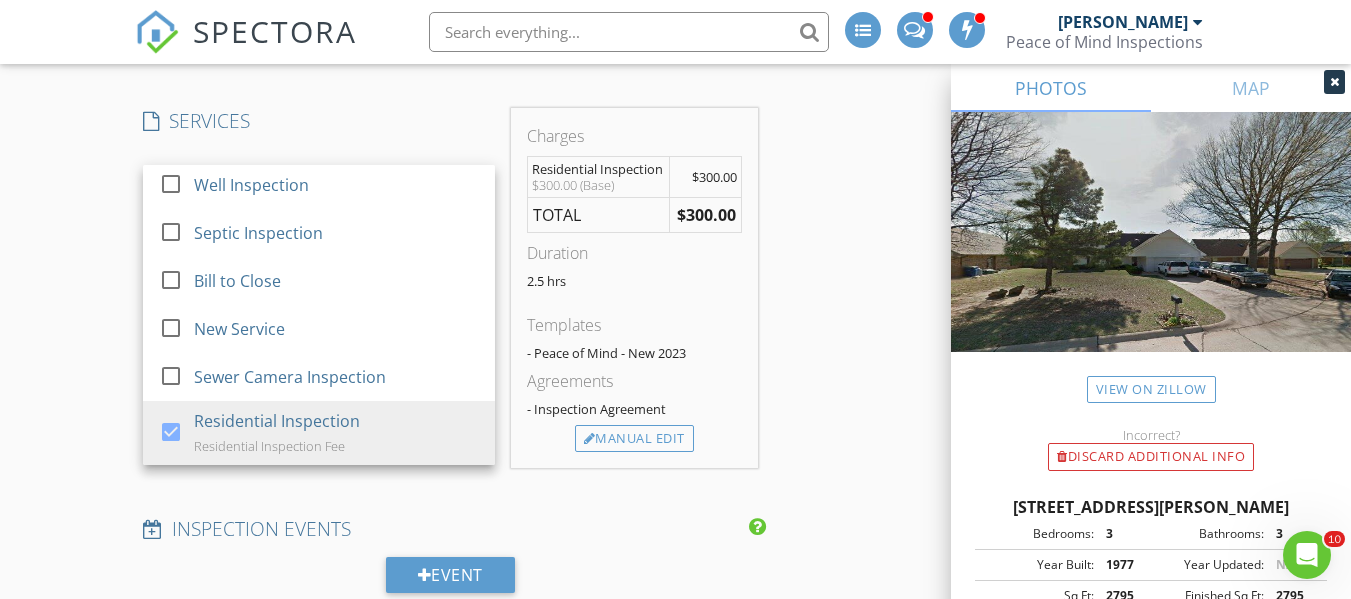 click on "New Inspection
INSPECTOR(S)
check_box   Christopher Allison   PRIMARY   Christopher Allison arrow_drop_down   check_box_outline_blank Christopher Allison specifically requested
Date/Time
08/01/2025 9:30 AM
Location
Address Search       Address 4514 Classen Ct   Unit   City Stillwater   State OK   Zip 74075   County Payne     Square Feet 2795   Year Built 1977   Foundation Slab arrow_drop_down     Christopher Allison     72.8 miles     (an hour)
client
check_box Enable Client CC email for this inspection   Client Search     check_box_outline_blank Client is a Company/Organization     First Name Jarrod   Last Name Beckstrom   Email jarrodbeckstrom@outlook.com   CC Email   Phone 303-501-9692         Tags         Notes   Private Notes
client
Client Search     check_box_outline_blank Client is a Company/Organization" at bounding box center (675, 178) 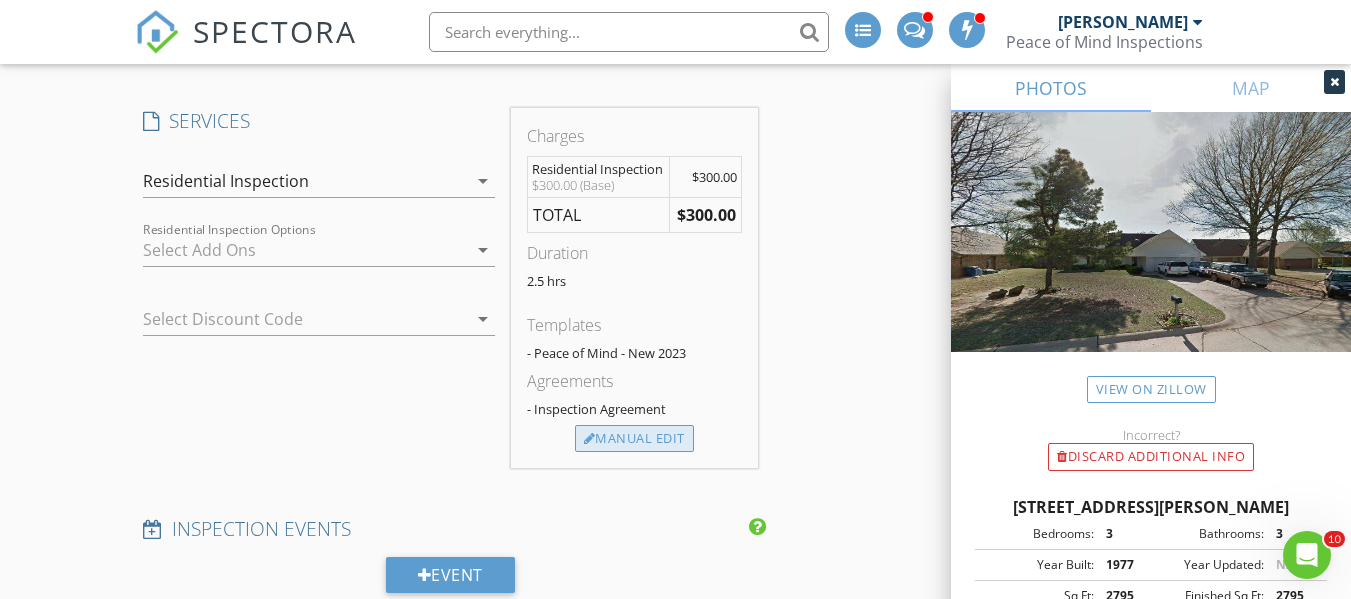 click on "Manual Edit" at bounding box center [634, 439] 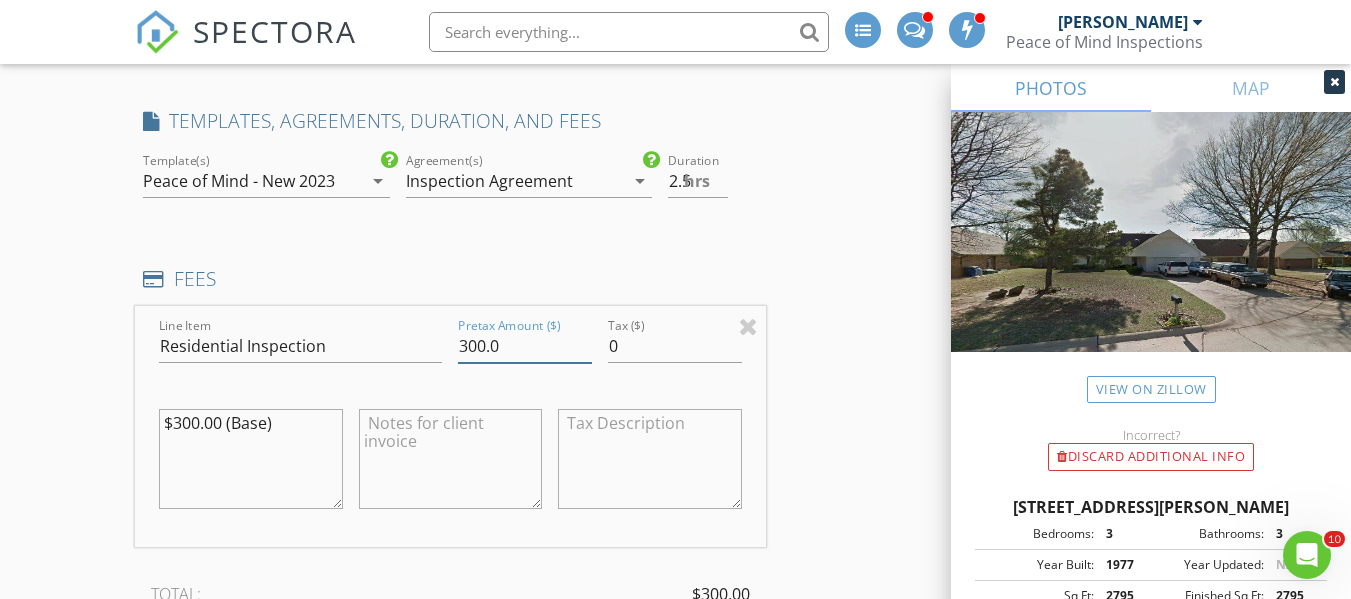 click on "300.0" at bounding box center (525, 346) 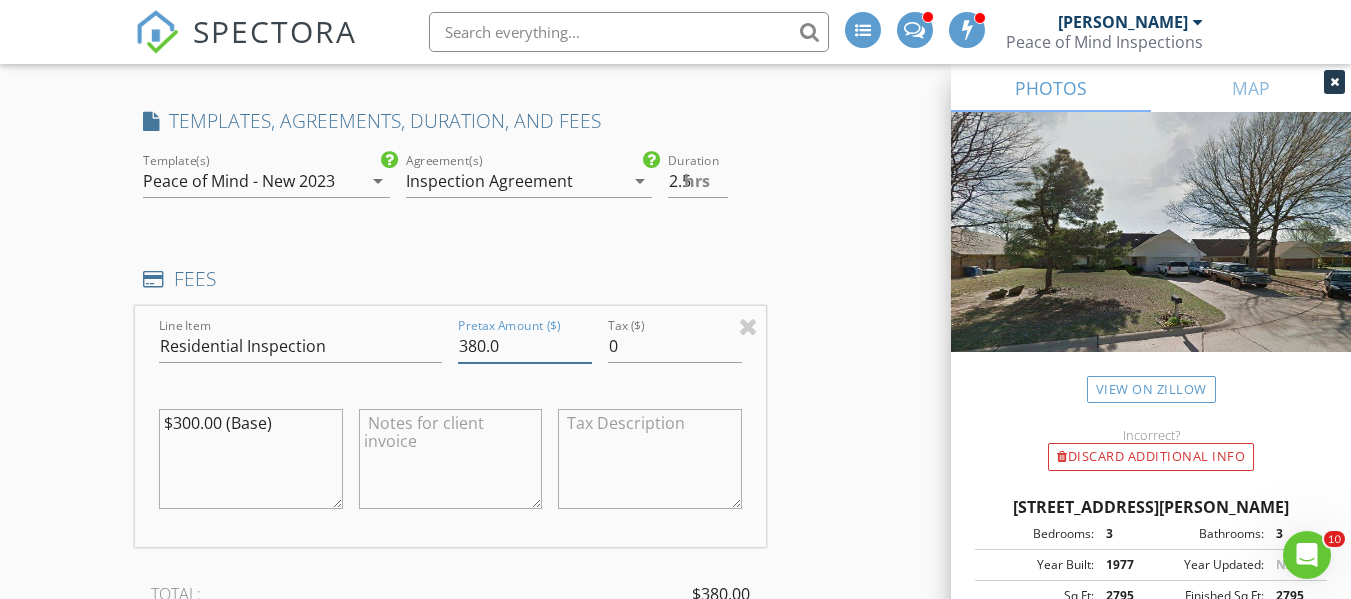 type on "380.0" 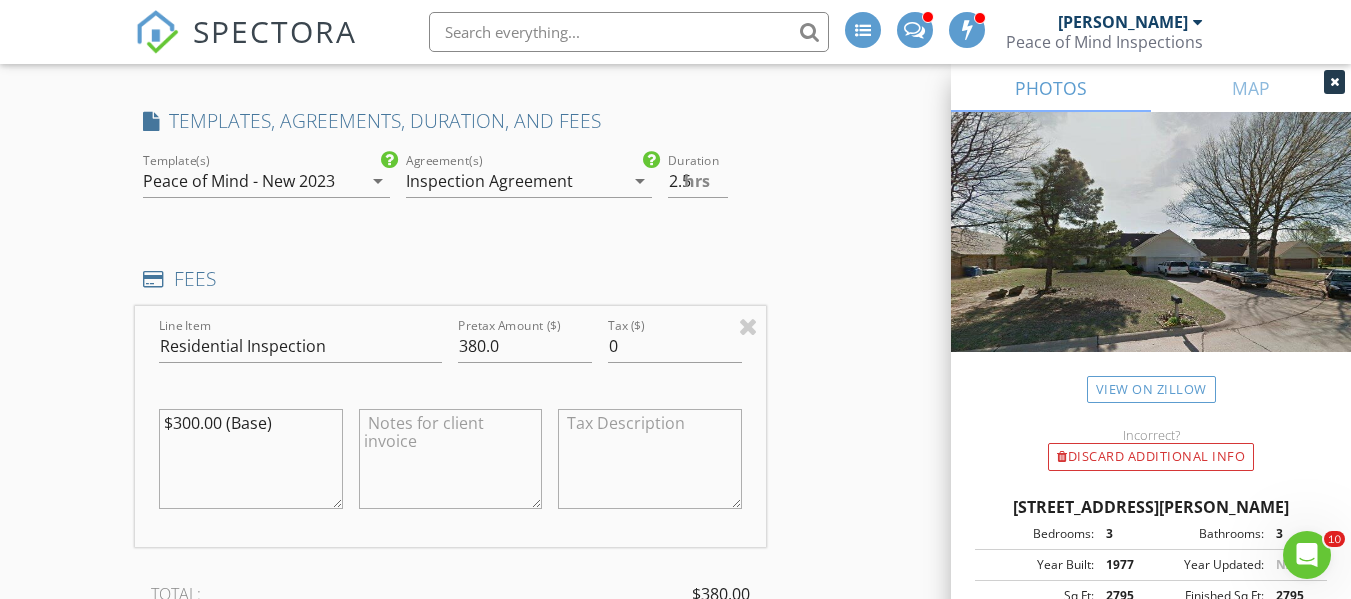 click at bounding box center [450, 459] 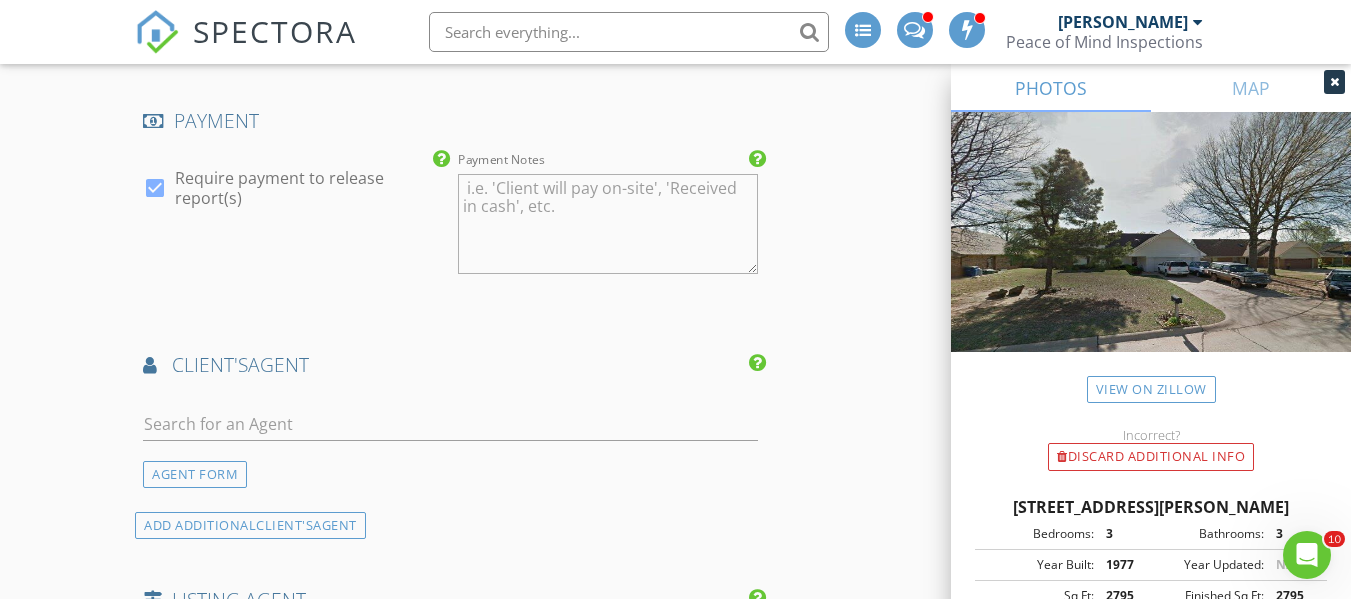scroll, scrollTop: 2786, scrollLeft: 0, axis: vertical 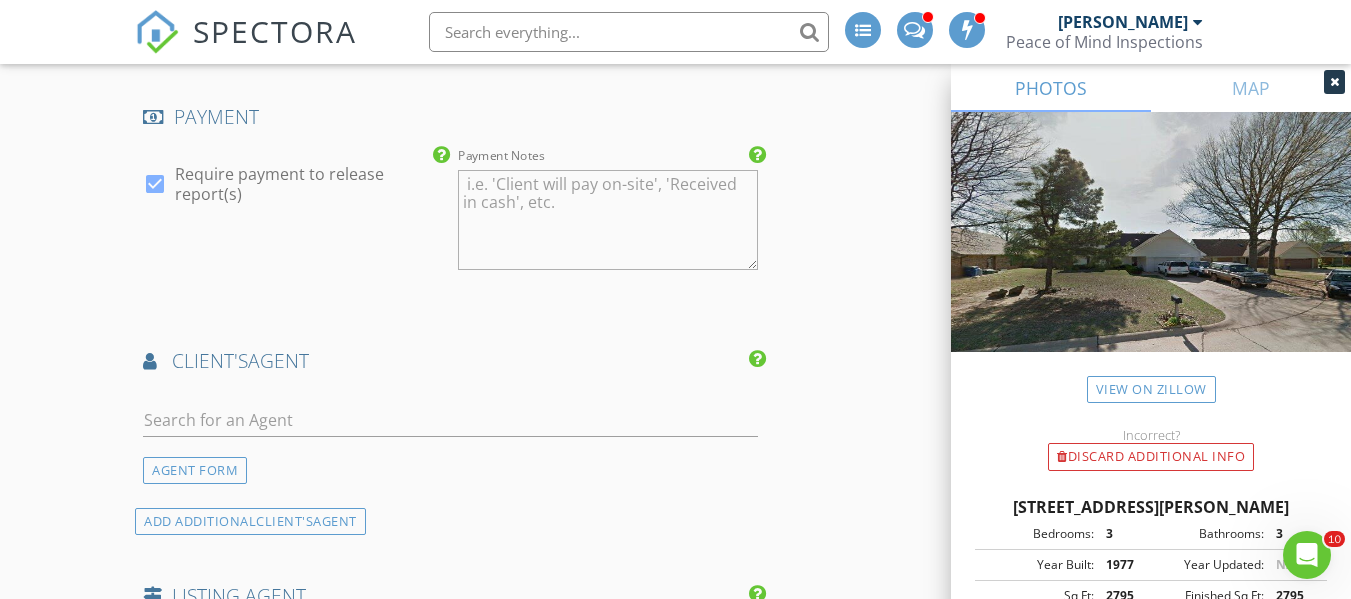 type on "Residential Inspection Fee" 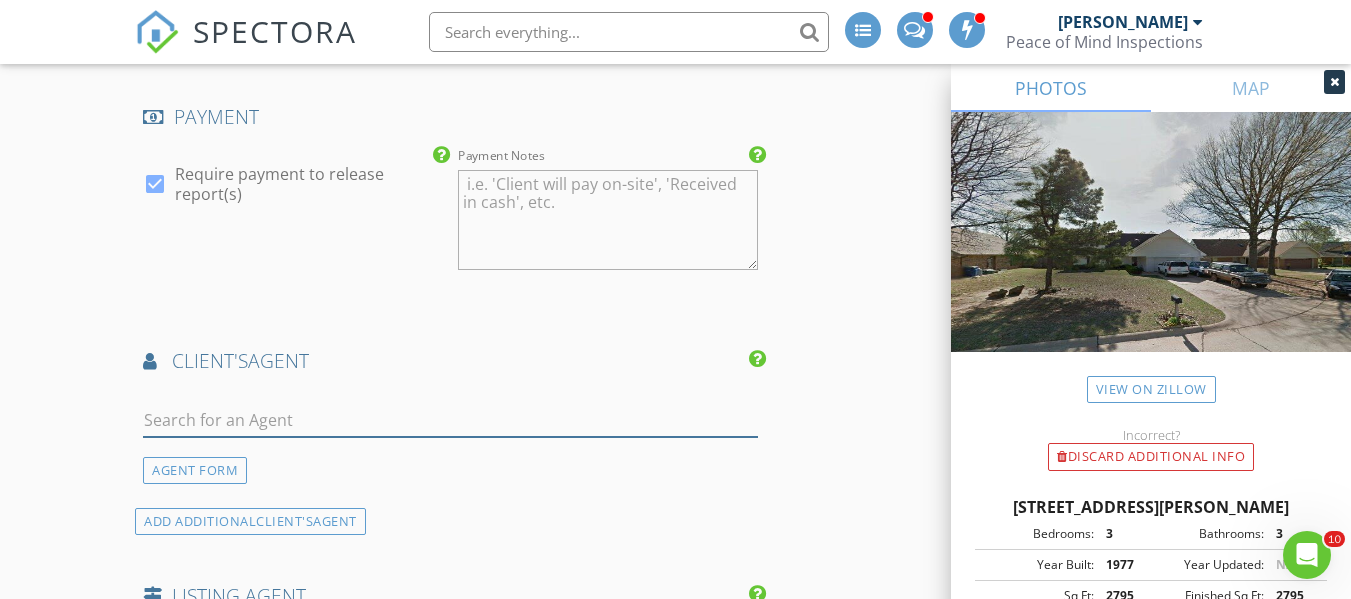 click at bounding box center [450, 420] 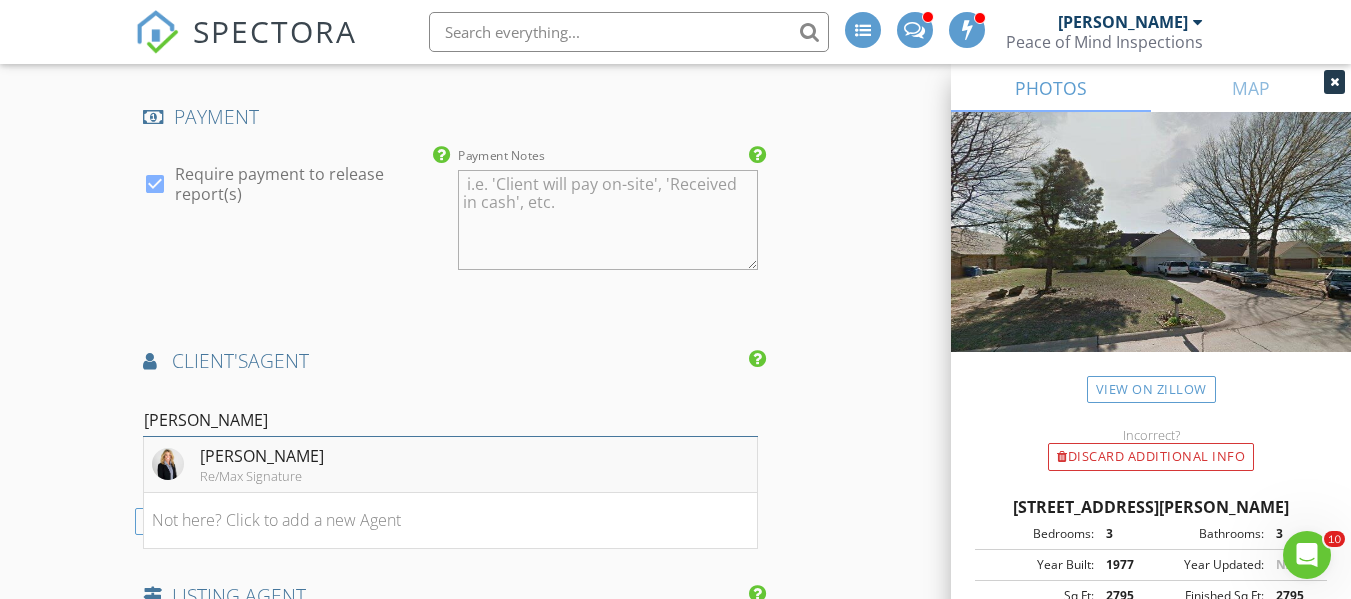 type on "[PERSON_NAME]" 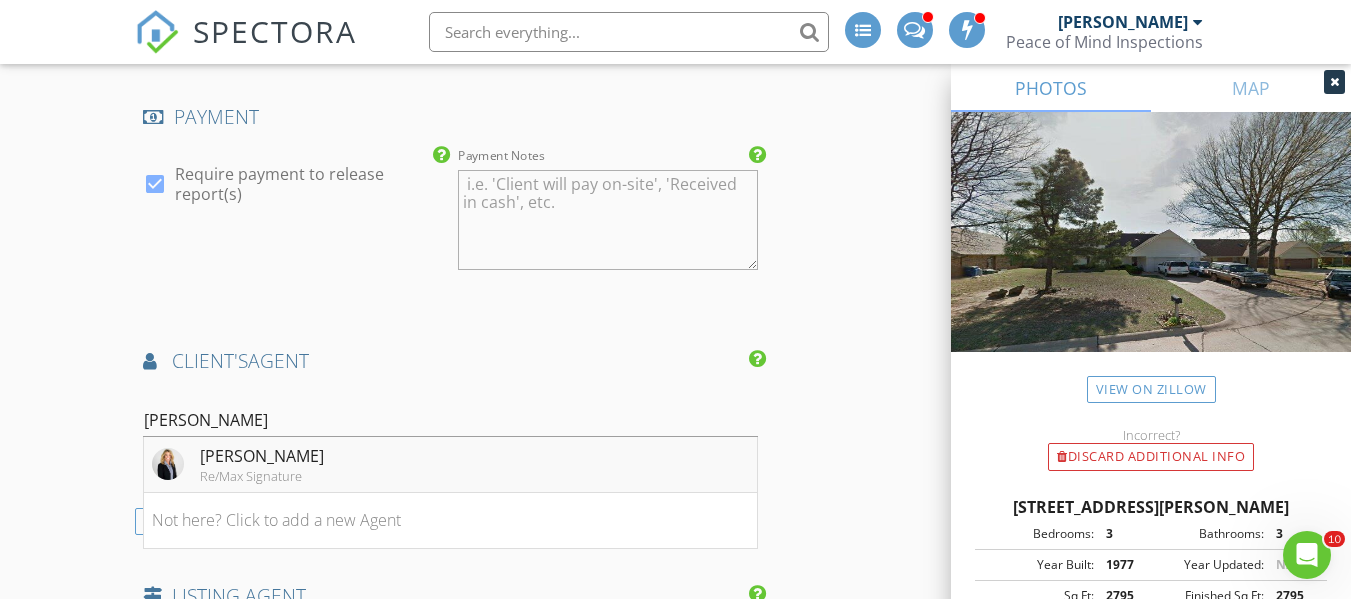click on "[PERSON_NAME]" at bounding box center (262, 456) 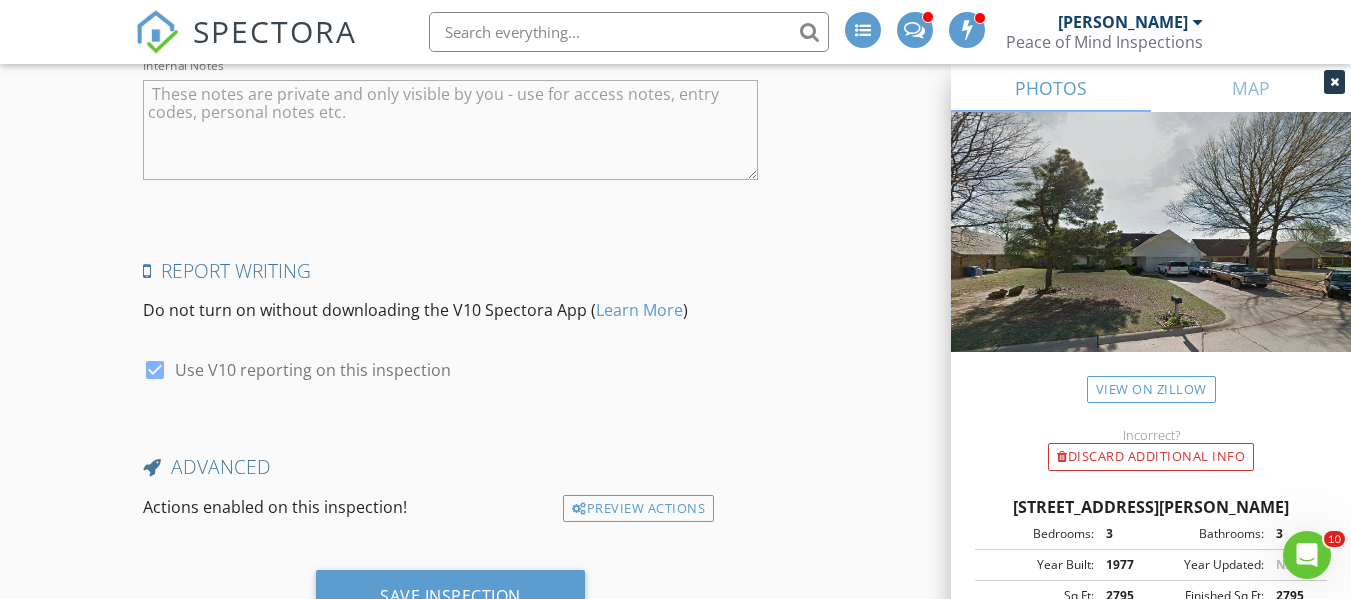 scroll, scrollTop: 4302, scrollLeft: 0, axis: vertical 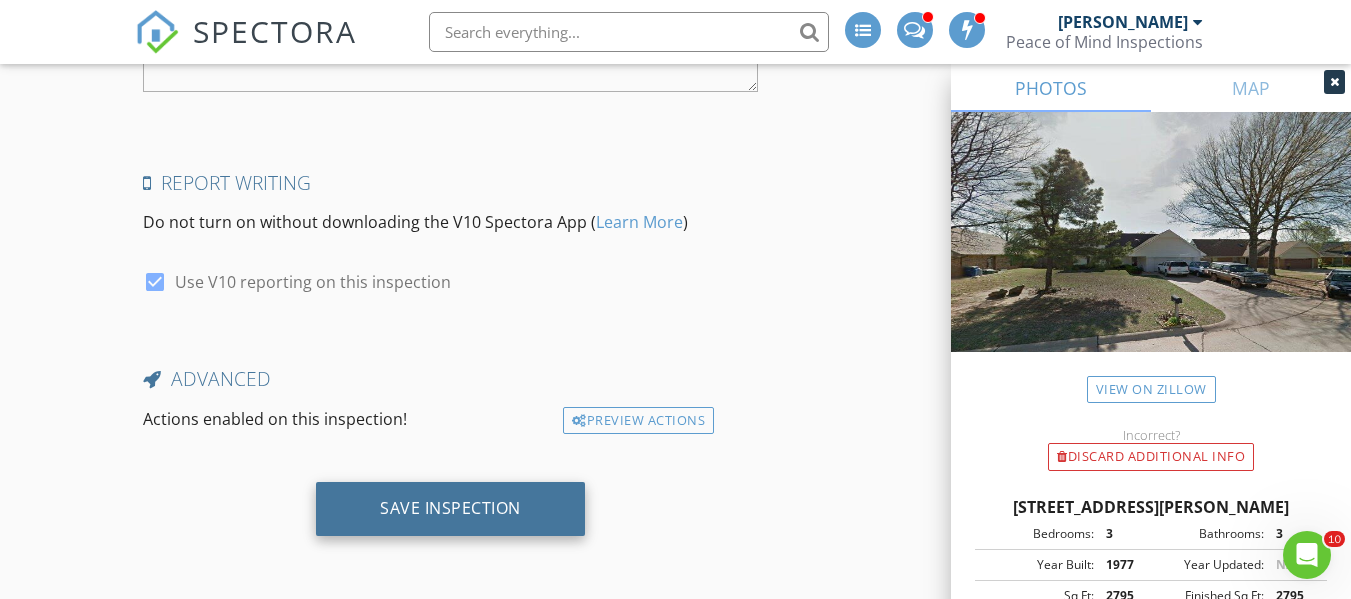 click on "Save Inspection" at bounding box center [450, 509] 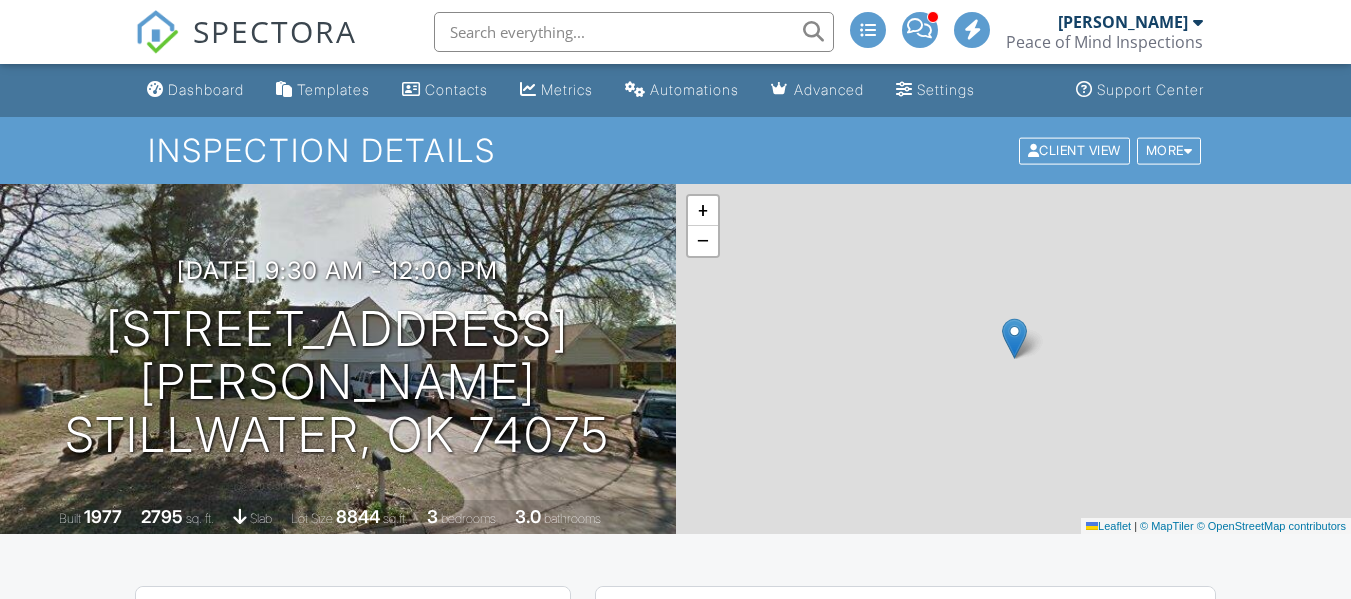 scroll, scrollTop: 0, scrollLeft: 0, axis: both 